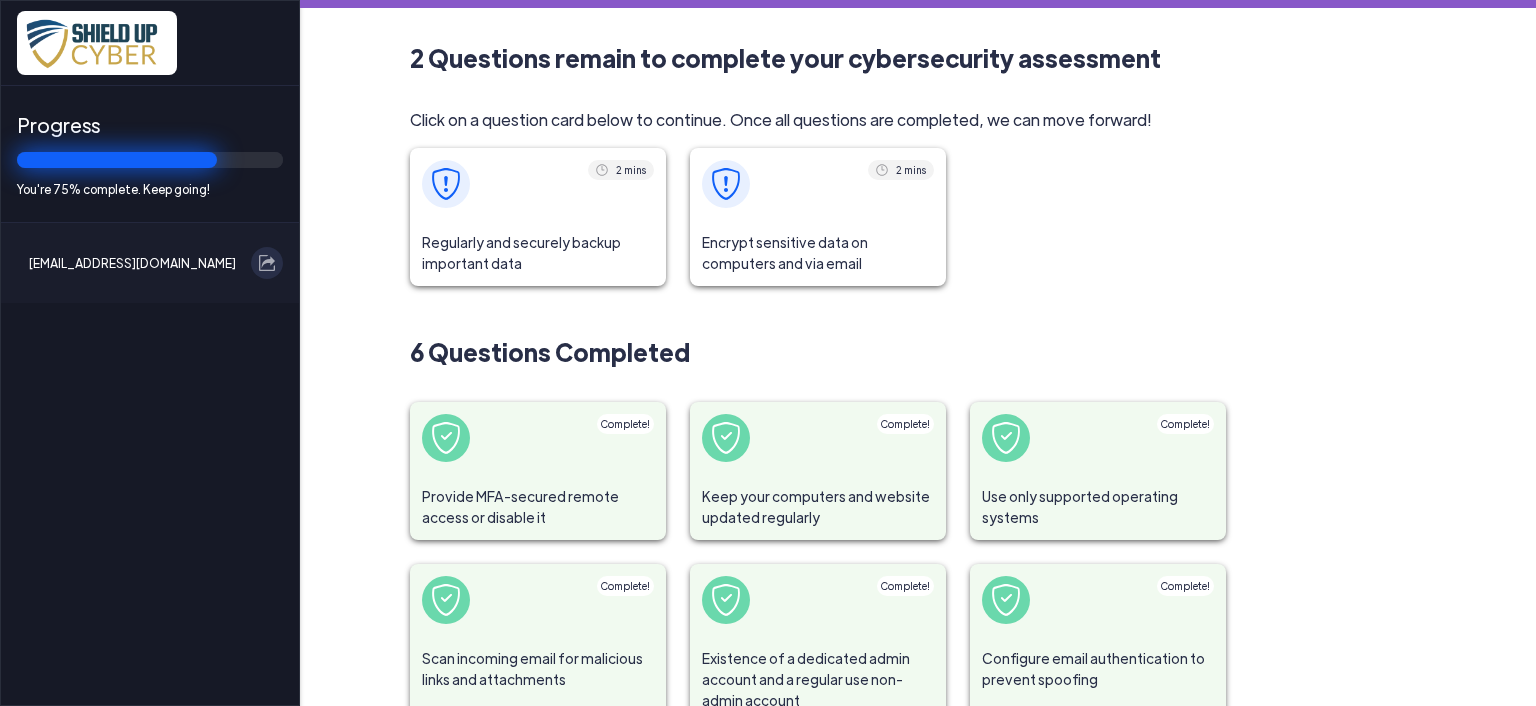 scroll, scrollTop: 0, scrollLeft: 0, axis: both 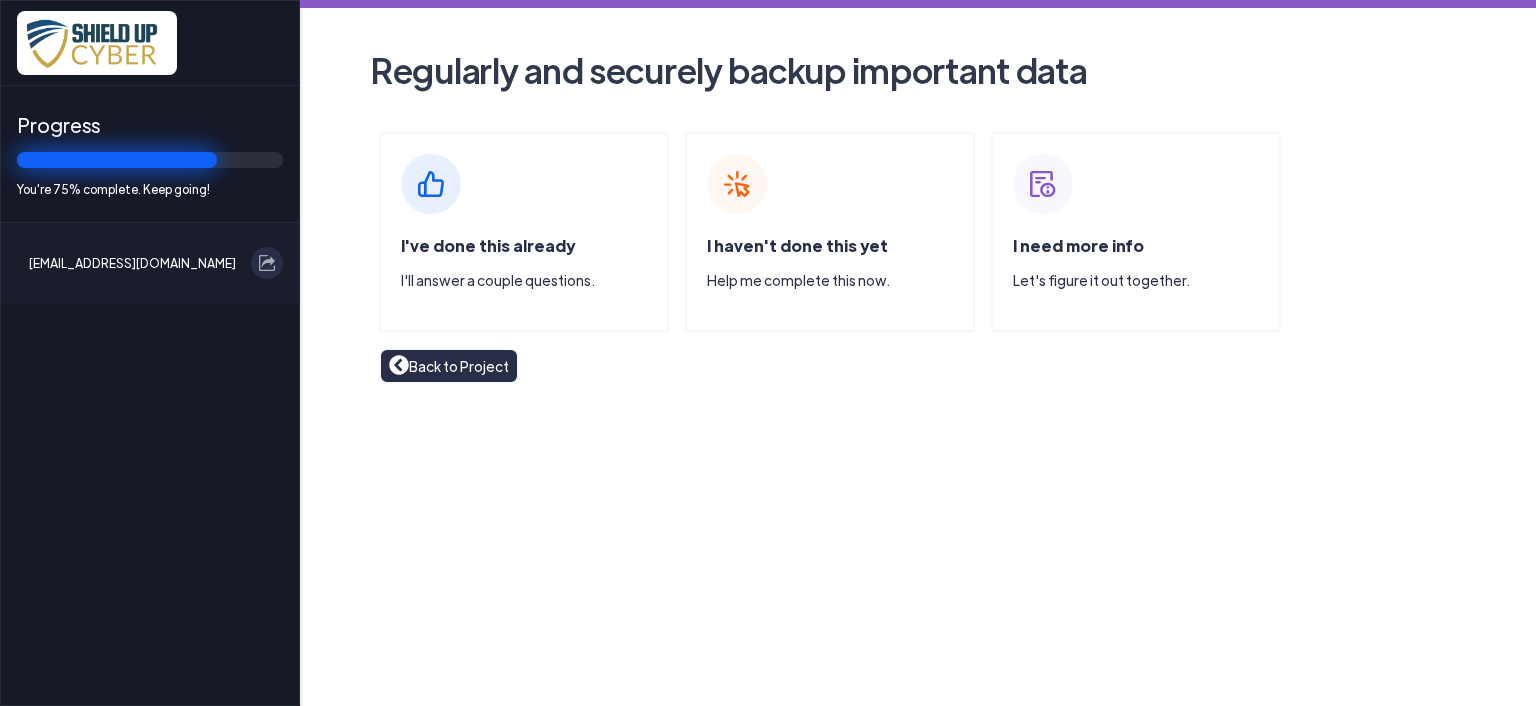 click on "I've done this already  I'll answer a couple questions." 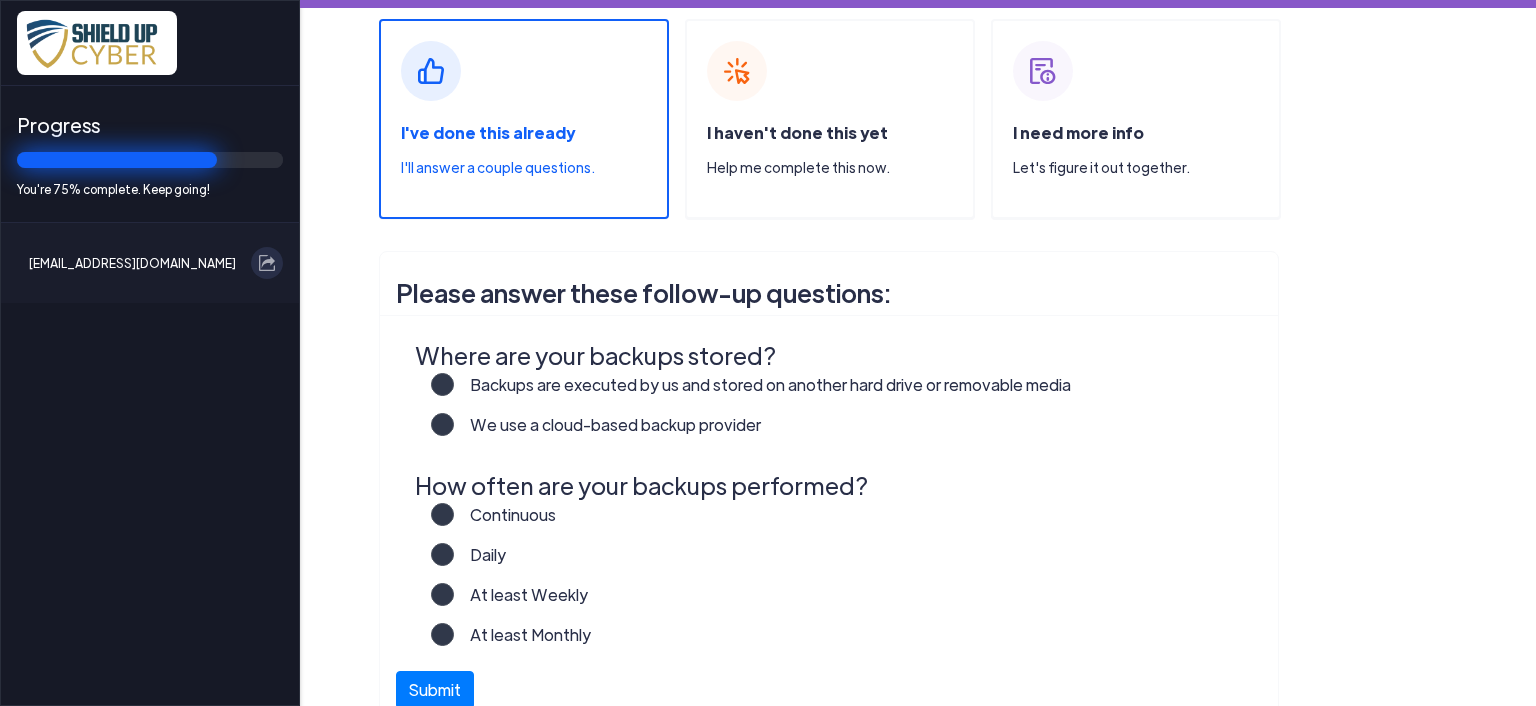 scroll, scrollTop: 65, scrollLeft: 0, axis: vertical 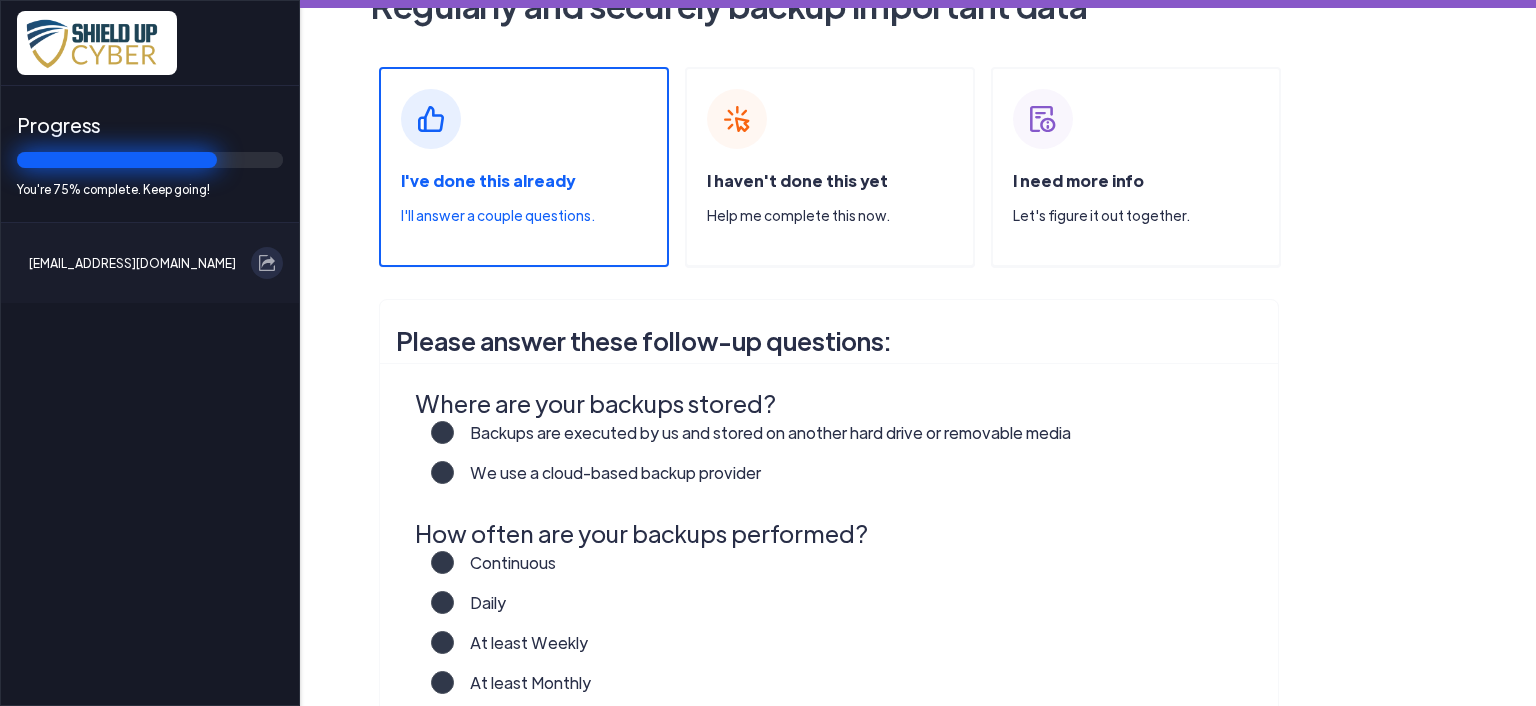 click on "We use a cloud-based backup provider" 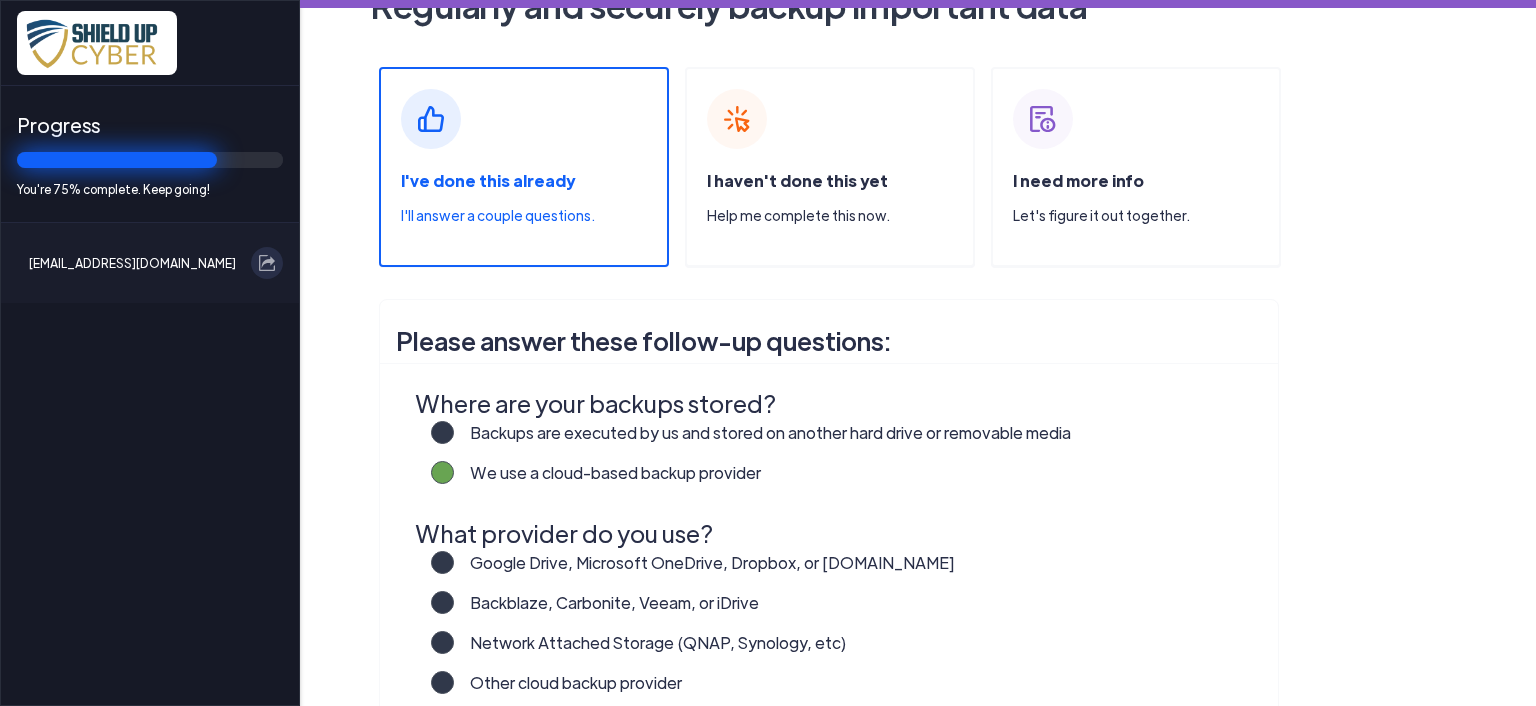 scroll, scrollTop: 165, scrollLeft: 0, axis: vertical 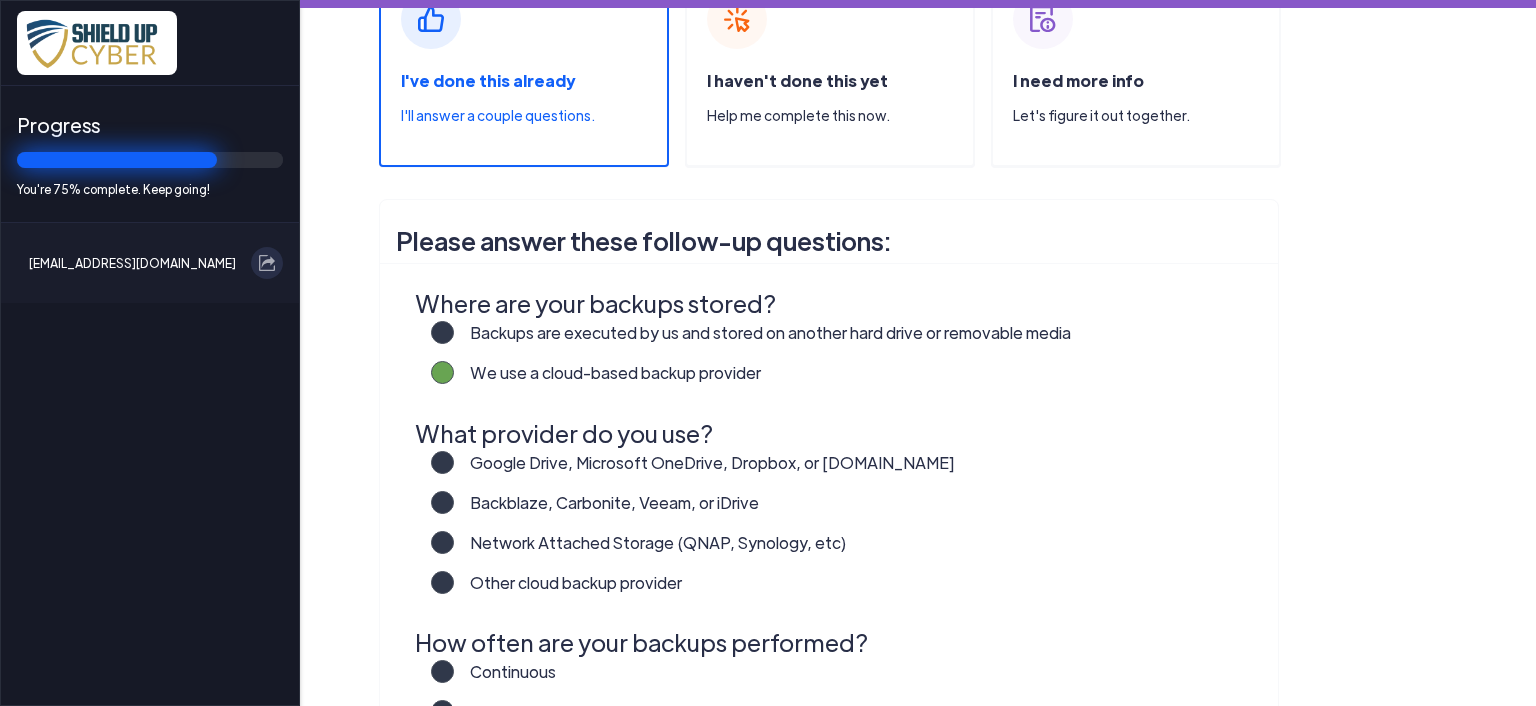 click on "Other cloud backup provider" 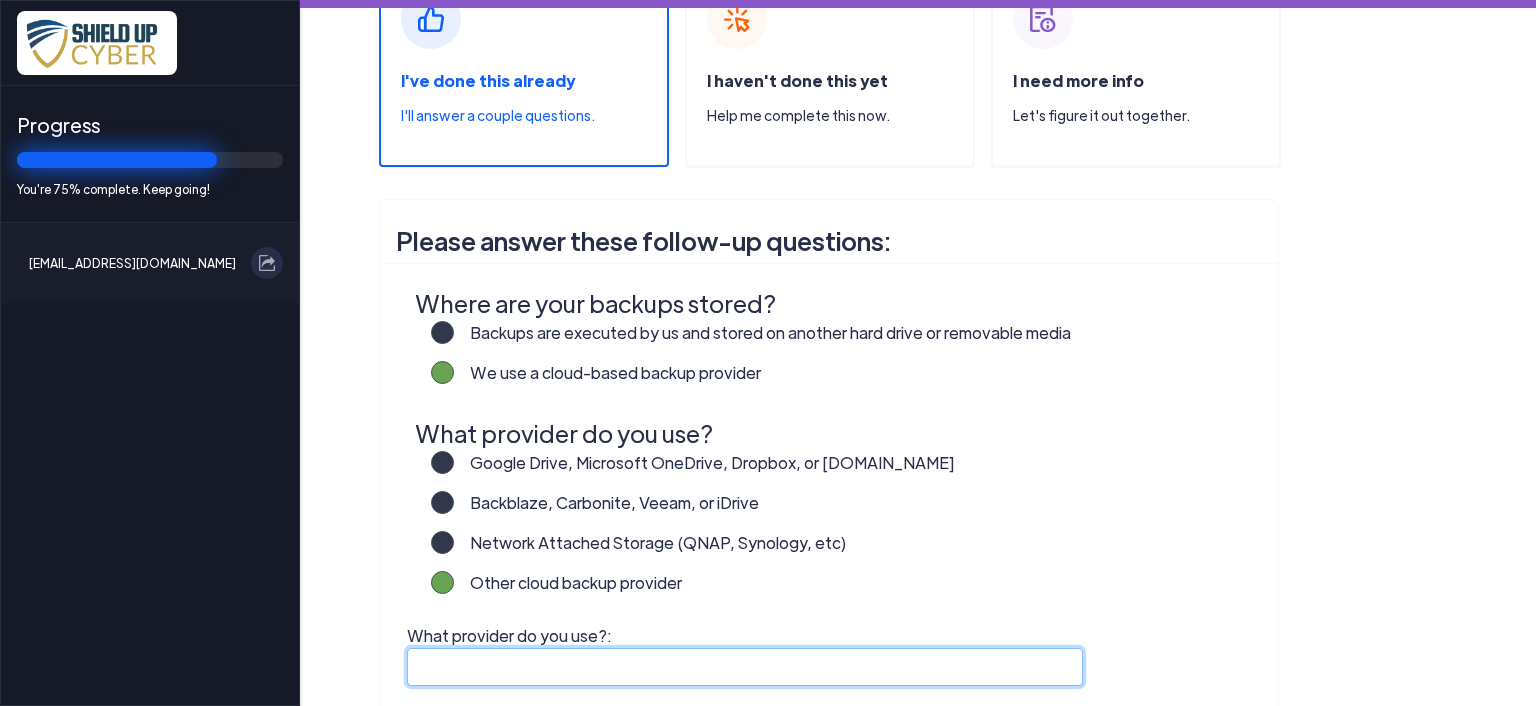 click on "What provider do you use?:" 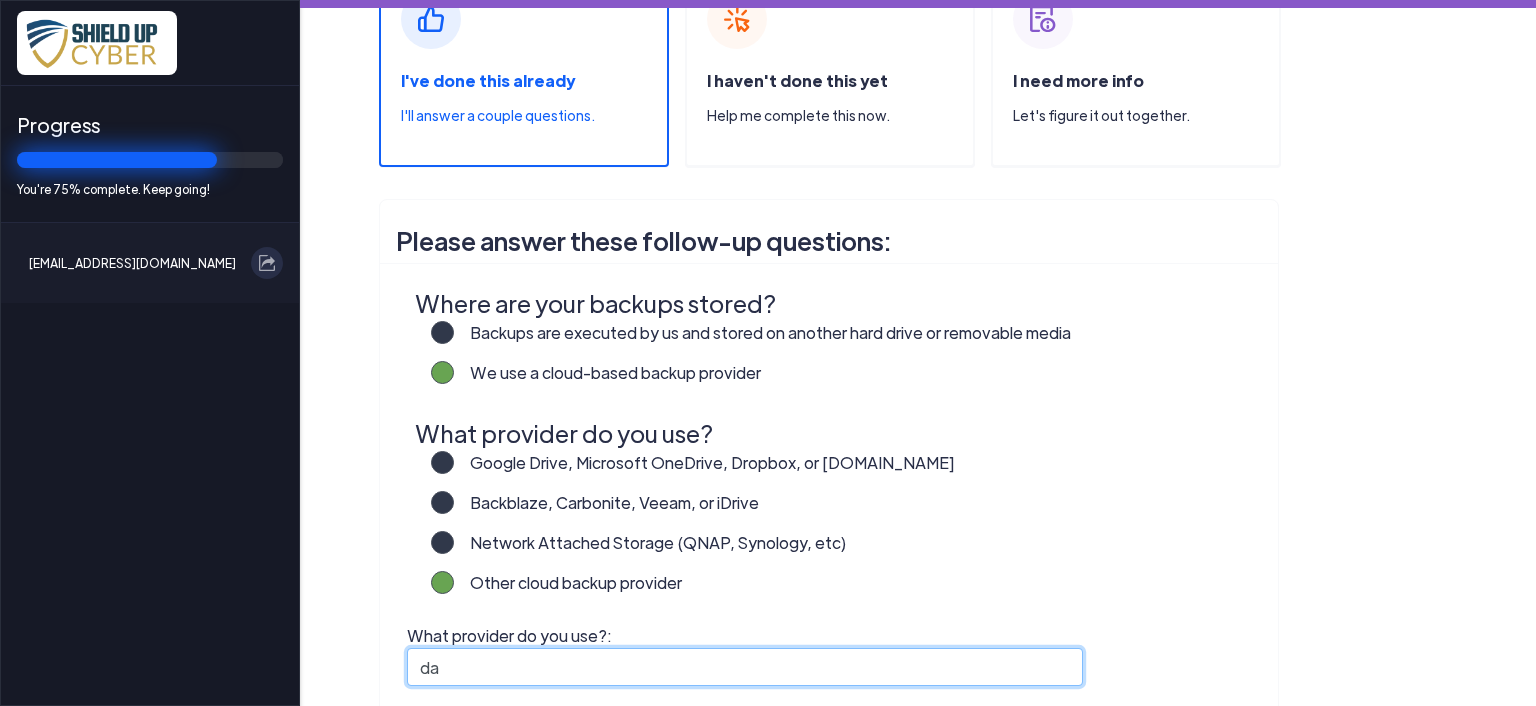 type on "d" 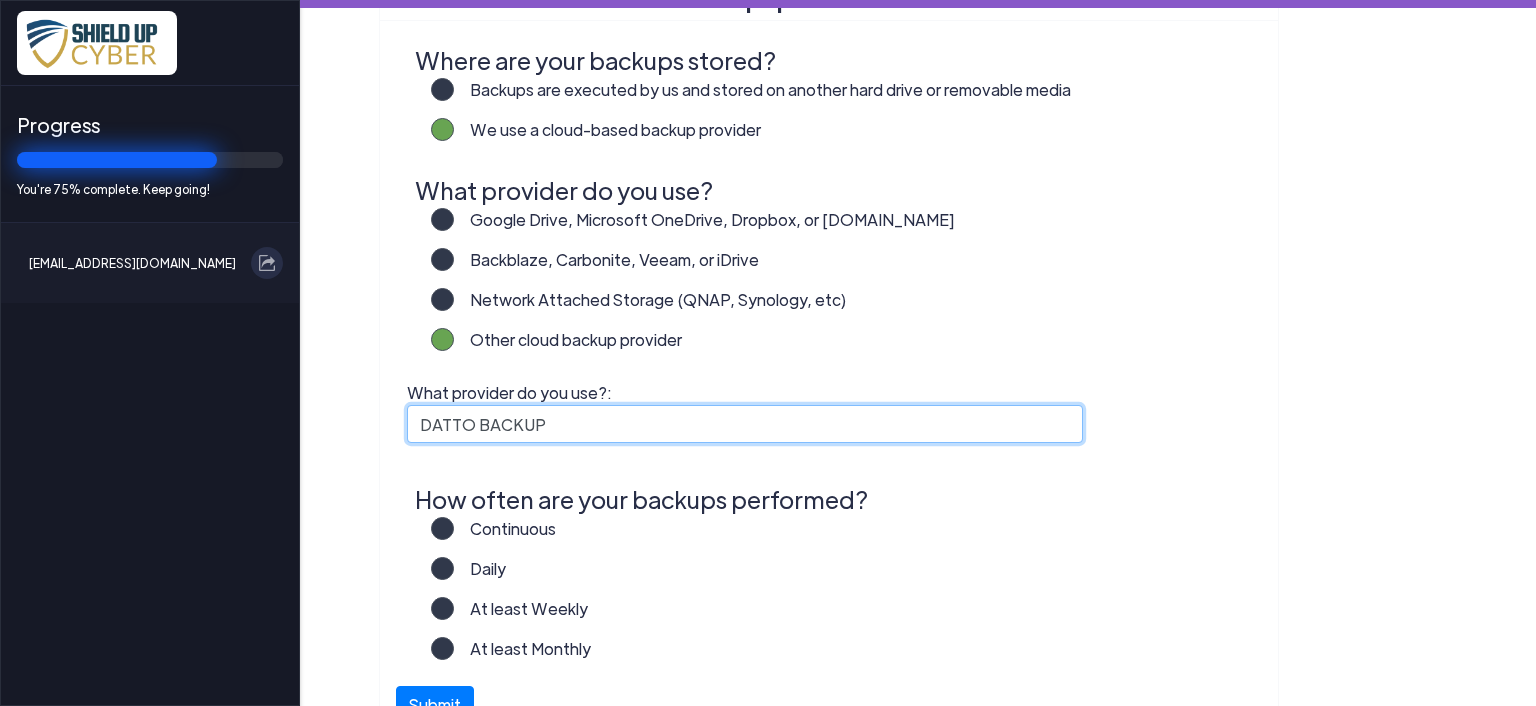 scroll, scrollTop: 465, scrollLeft: 0, axis: vertical 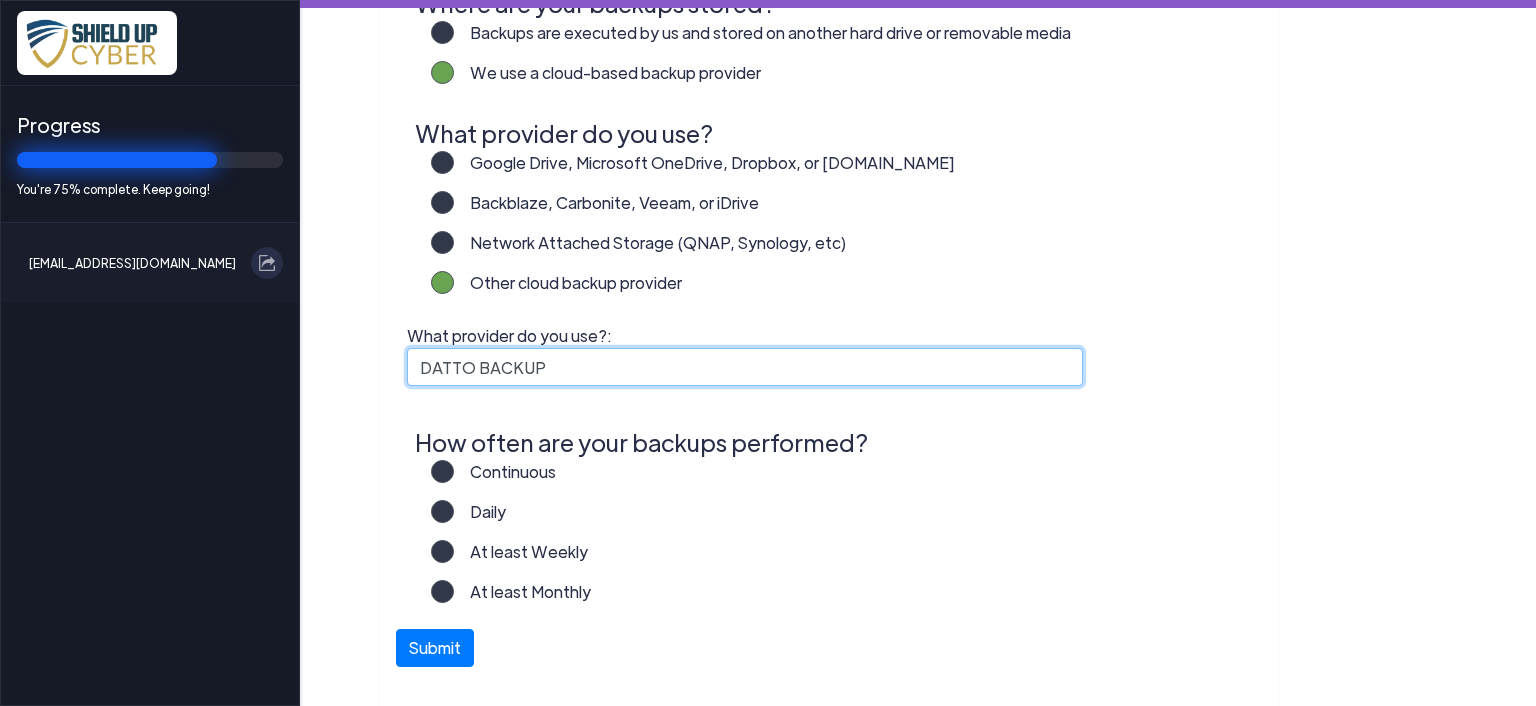 type on "DATTO BACKUP" 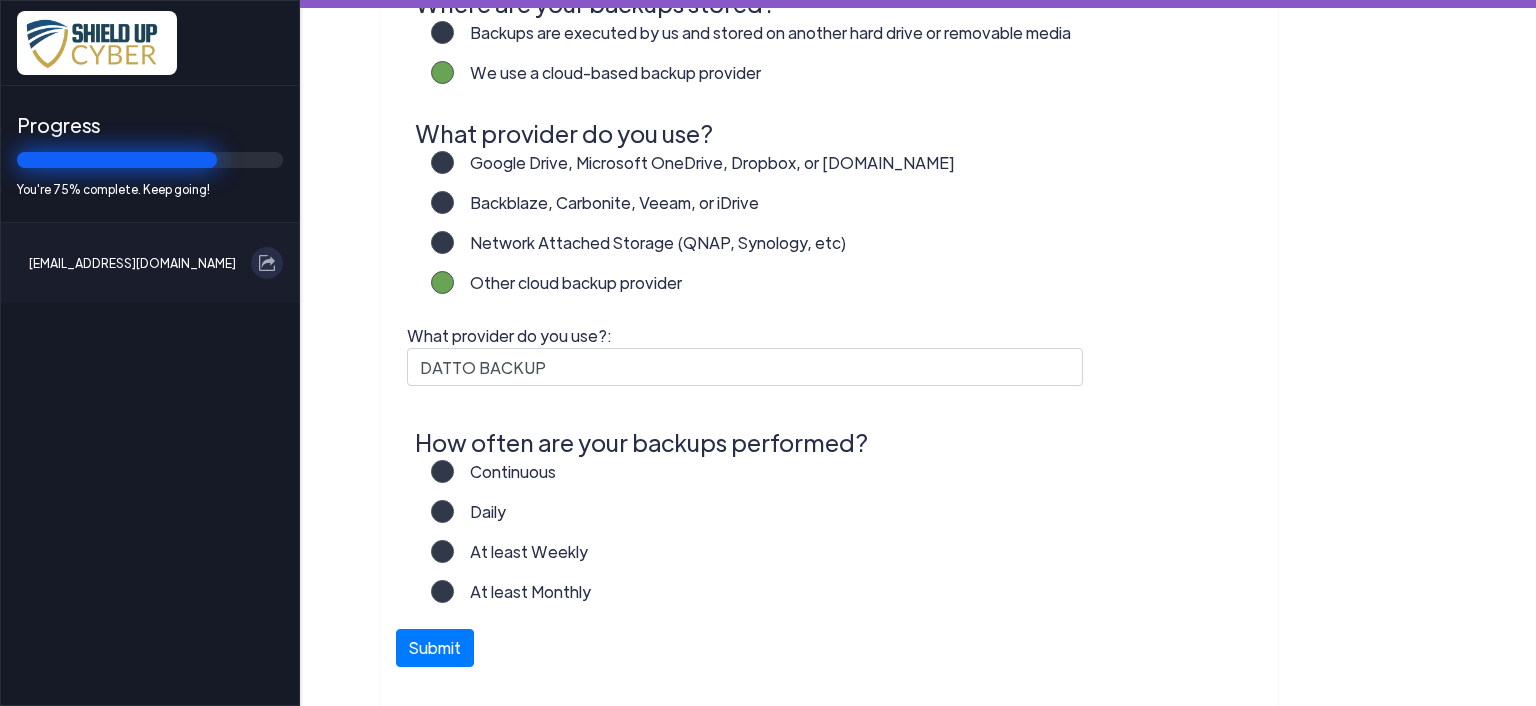 click on "Daily" 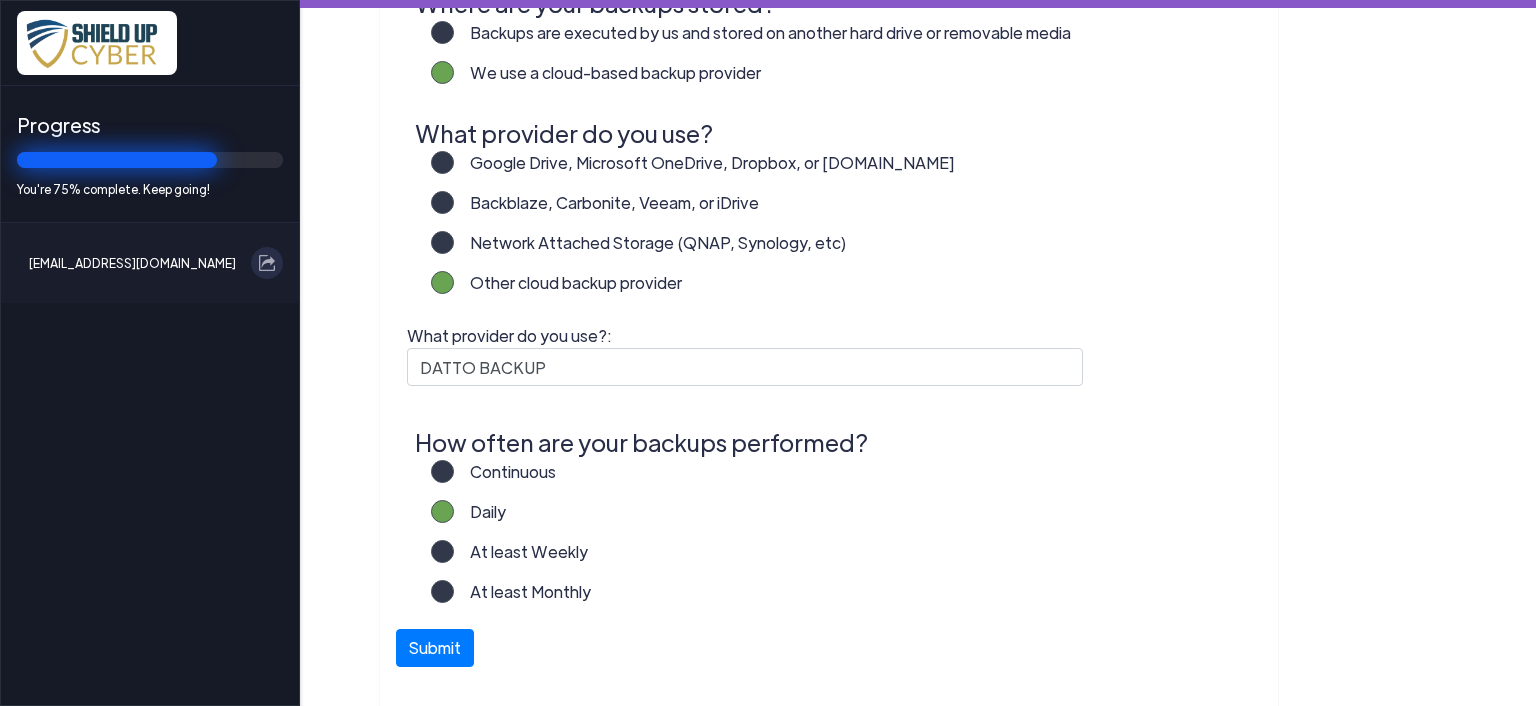 scroll, scrollTop: 575, scrollLeft: 0, axis: vertical 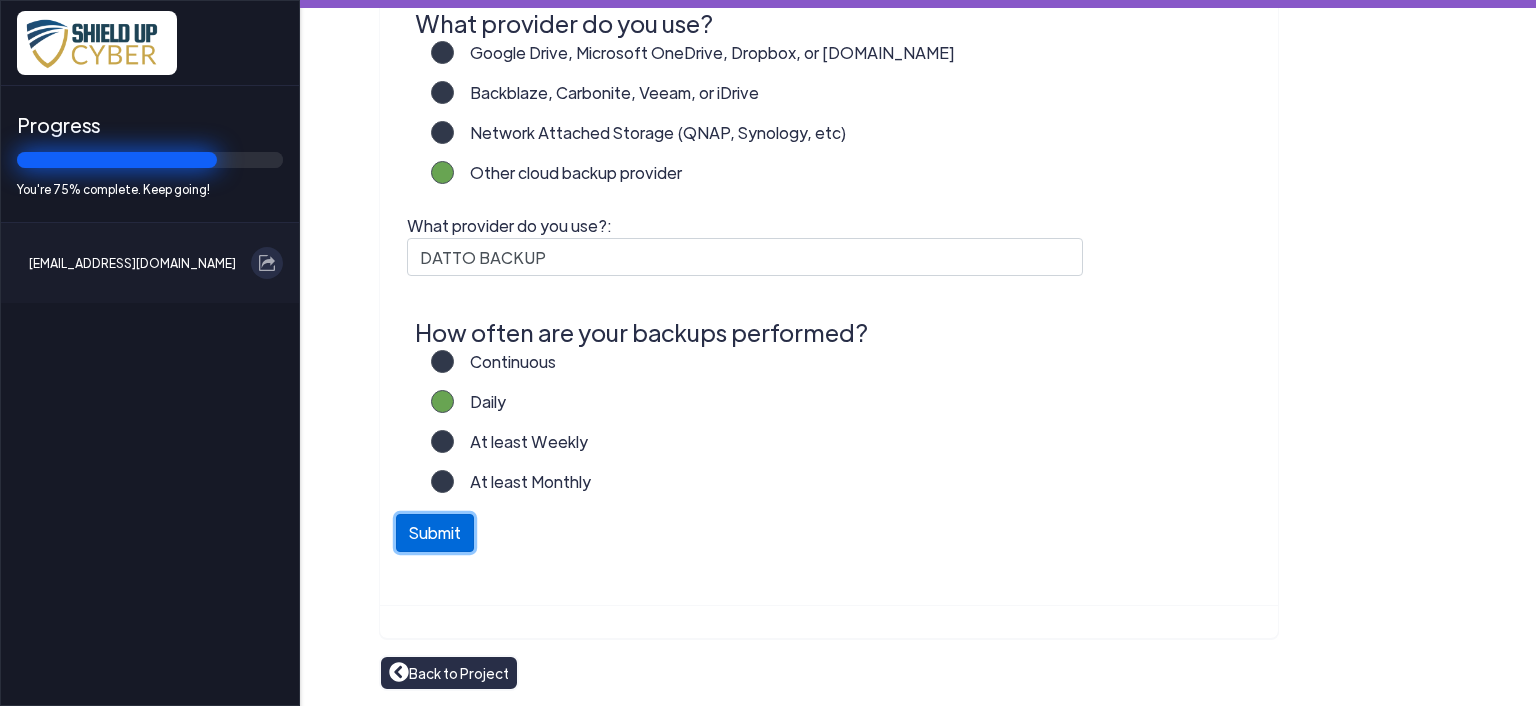click on "Submit" 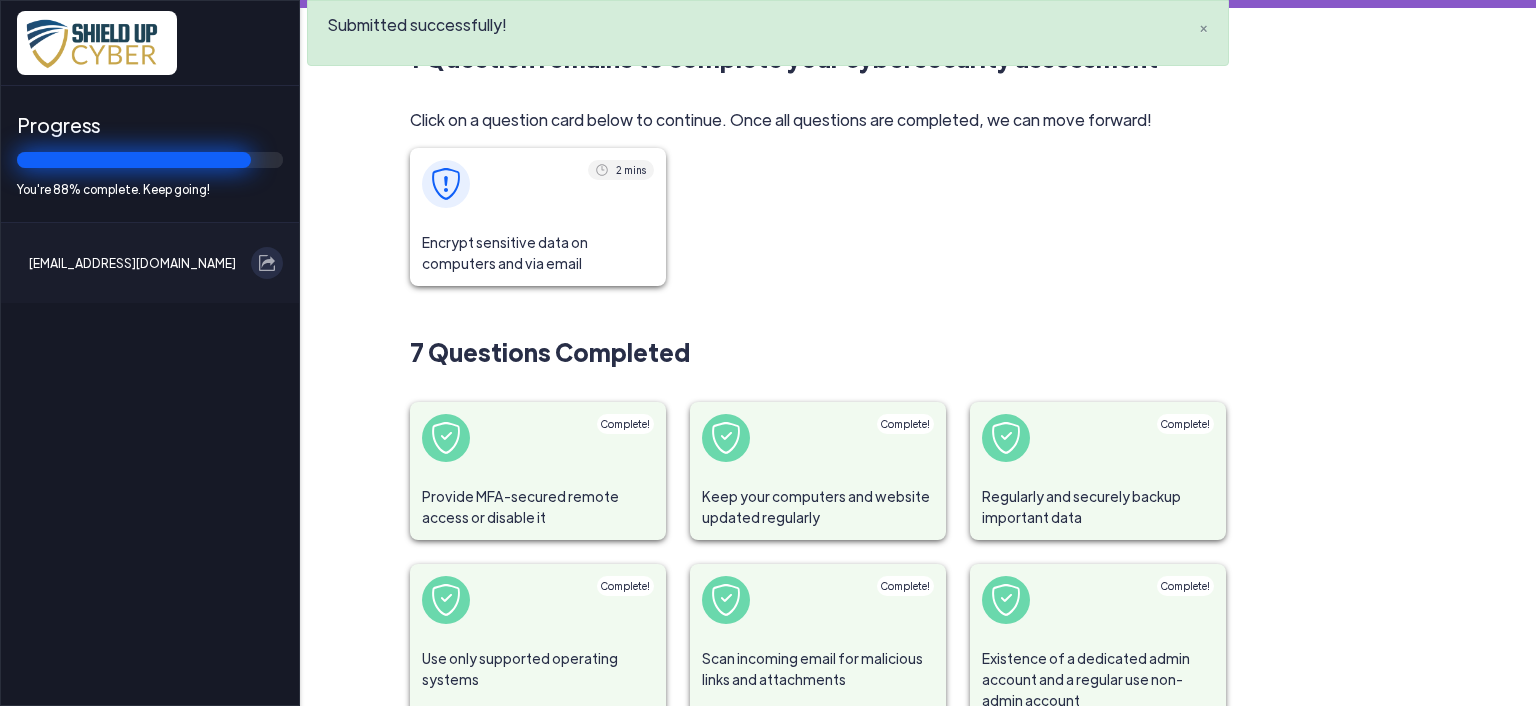 click on "Encrypt sensitive data on computers and via email" 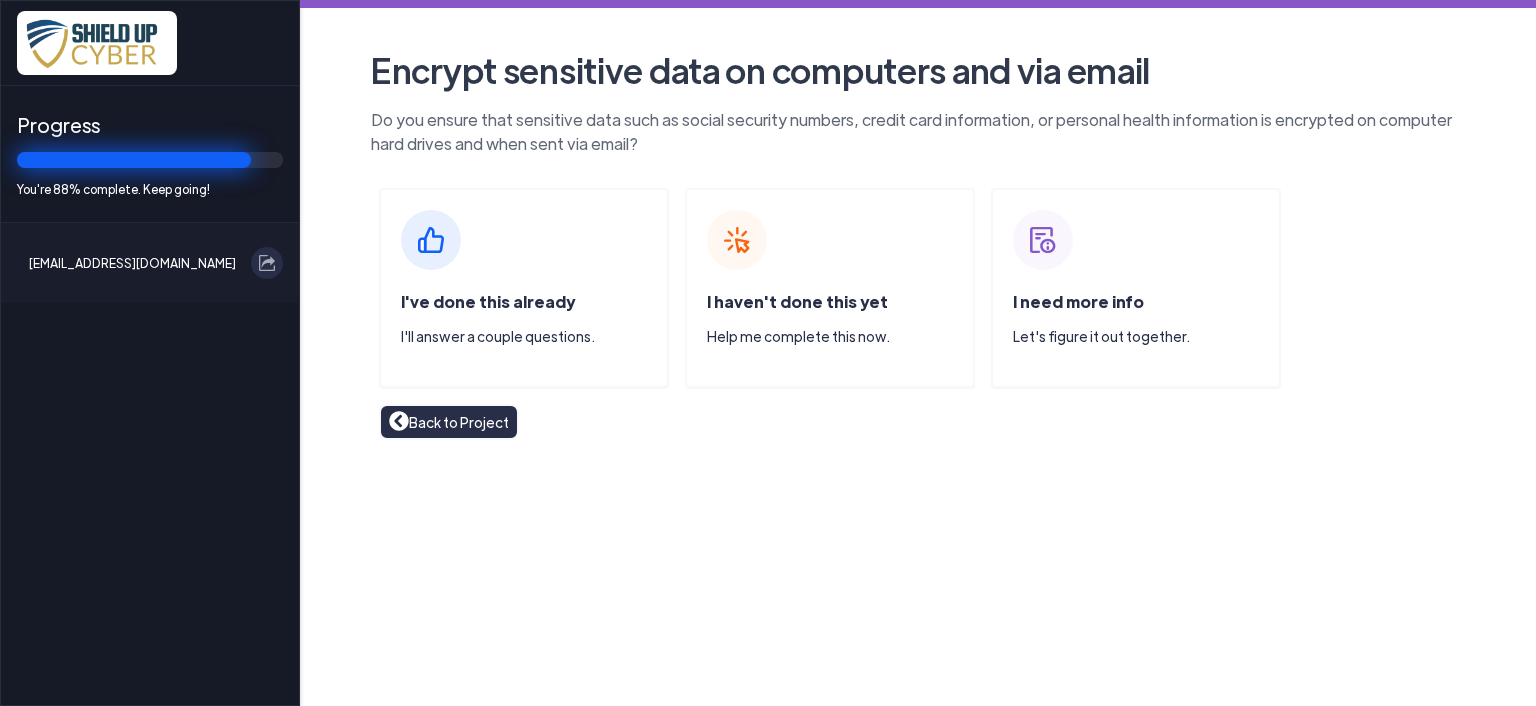 click on "I've done this already" 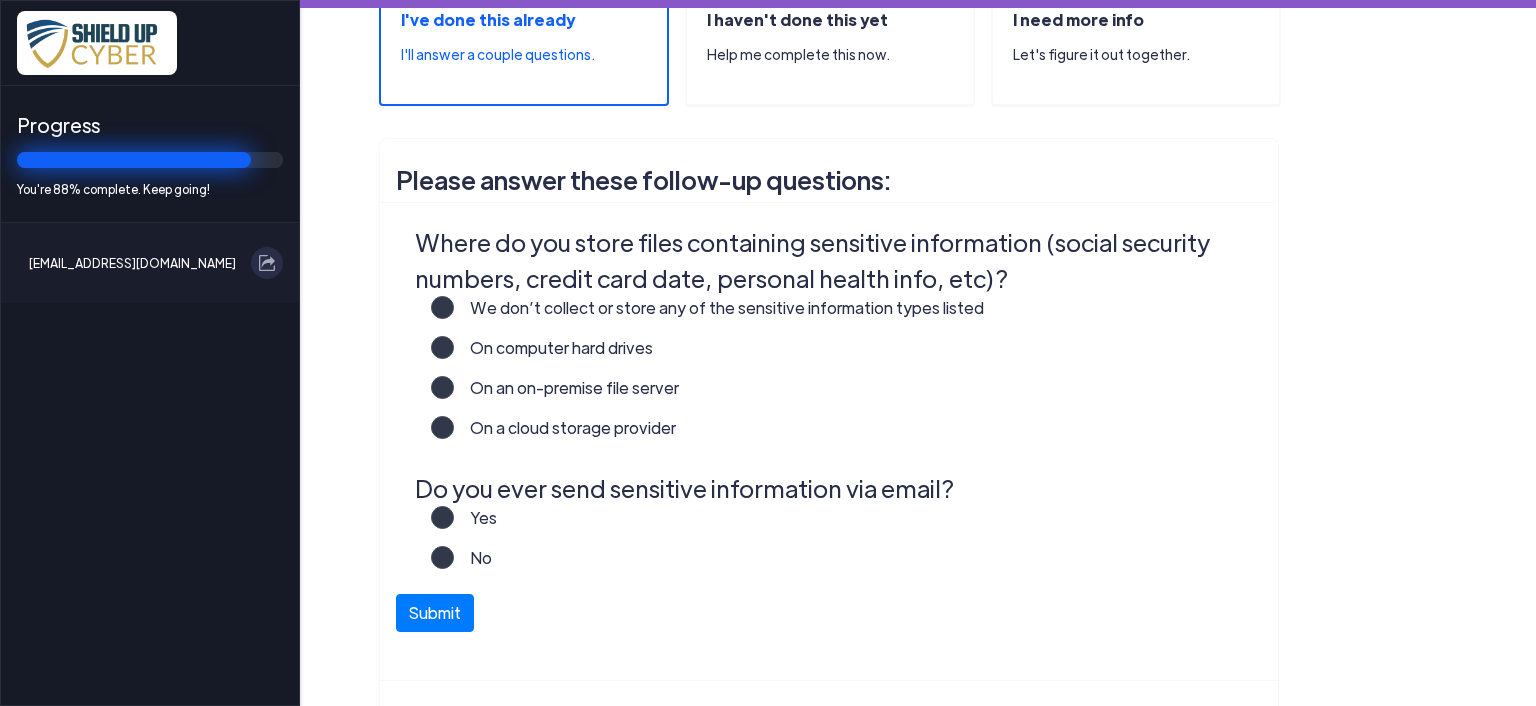 scroll, scrollTop: 300, scrollLeft: 0, axis: vertical 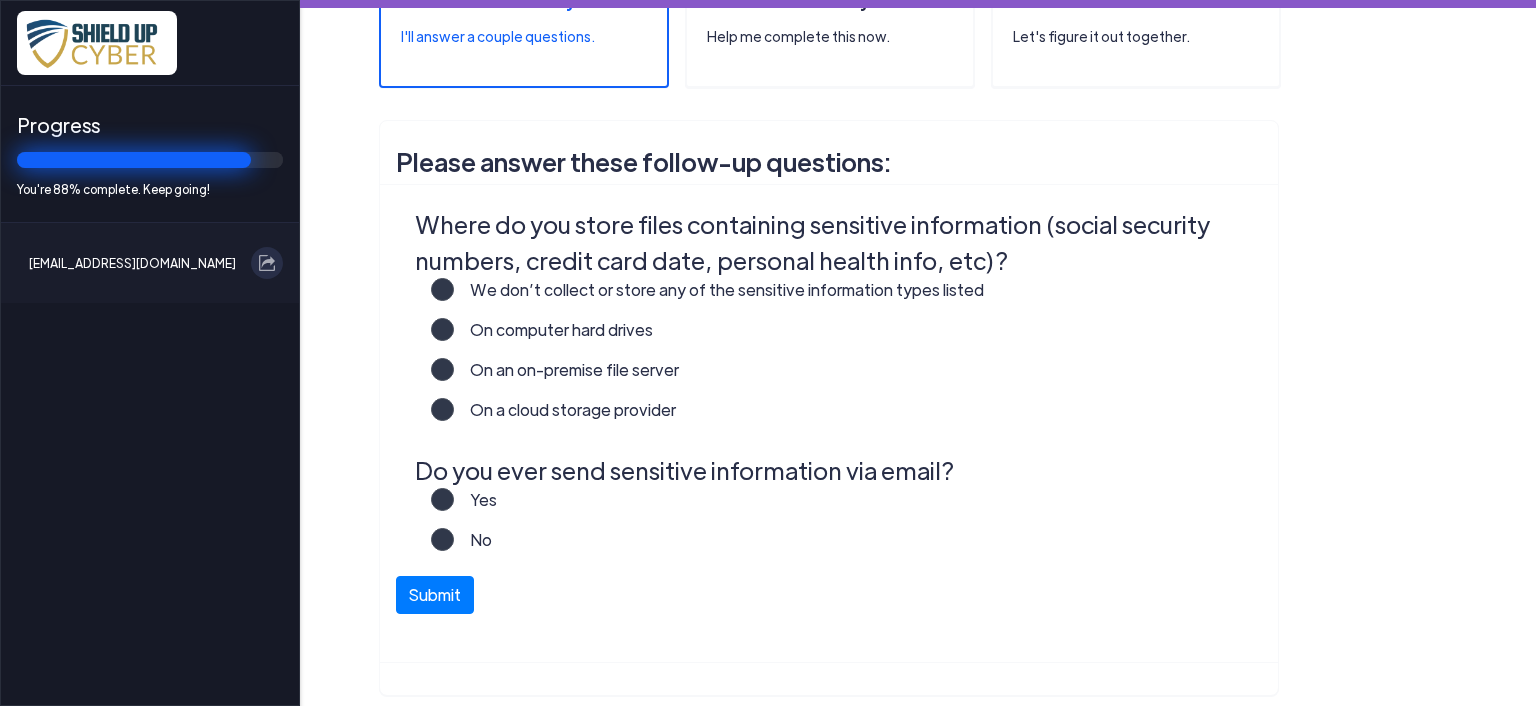 click on "On an on-premise file server" 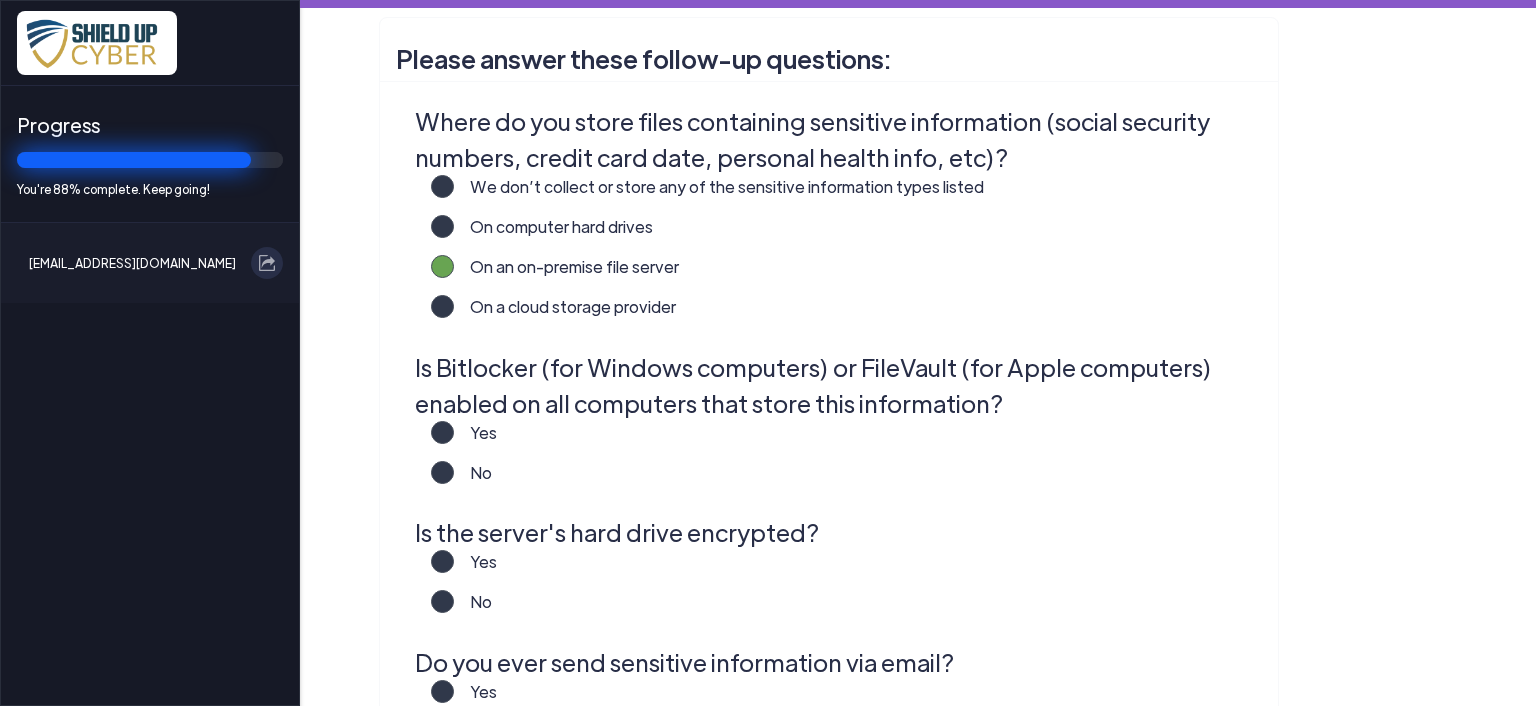 scroll, scrollTop: 500, scrollLeft: 0, axis: vertical 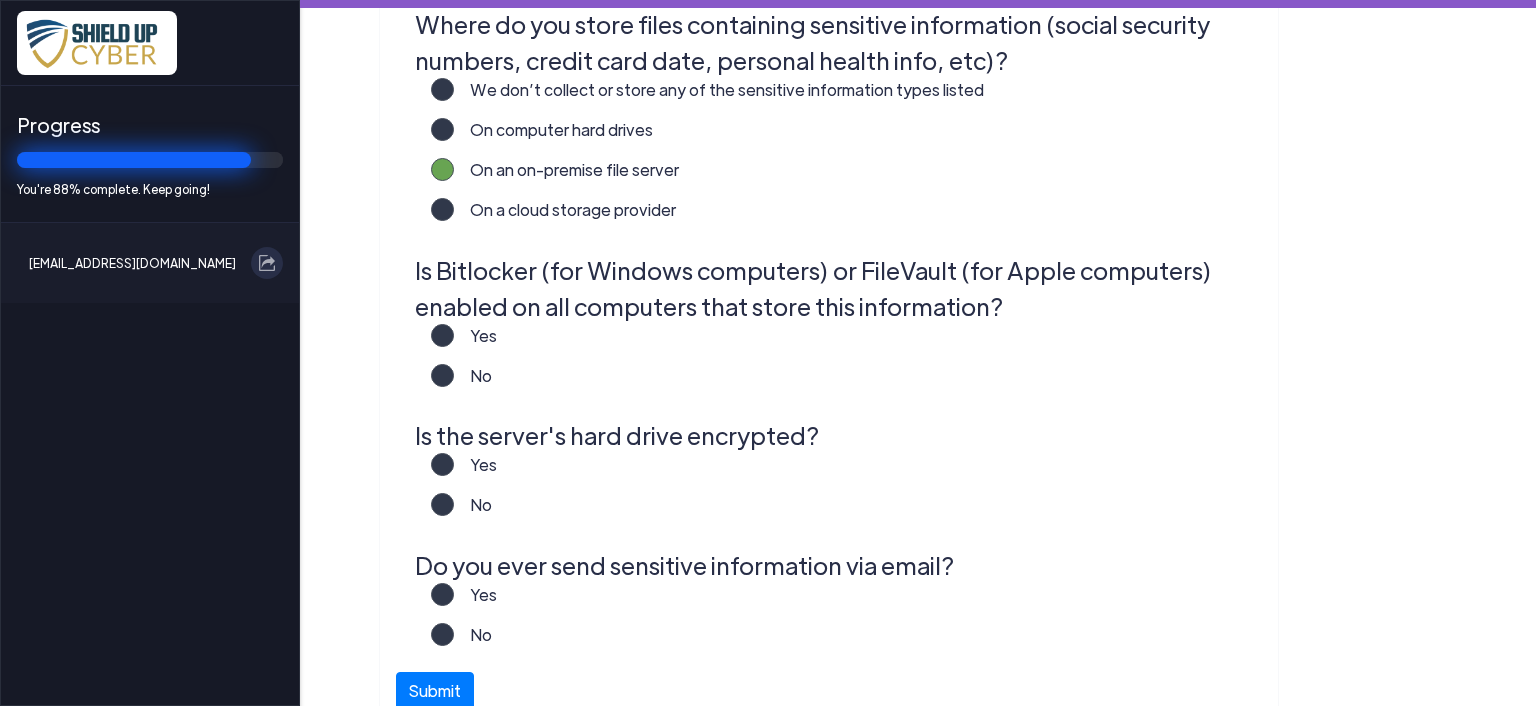 click on "No" 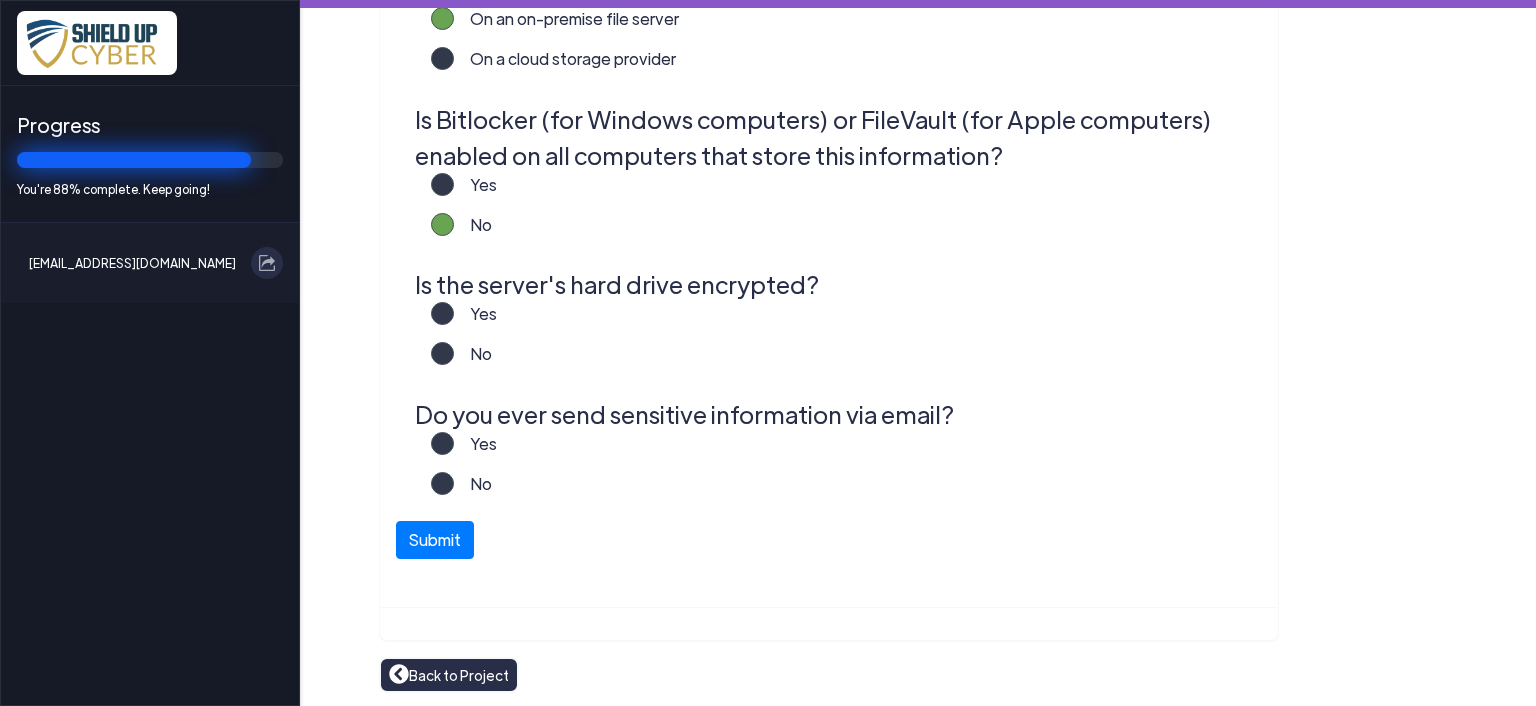 scroll, scrollTop: 652, scrollLeft: 0, axis: vertical 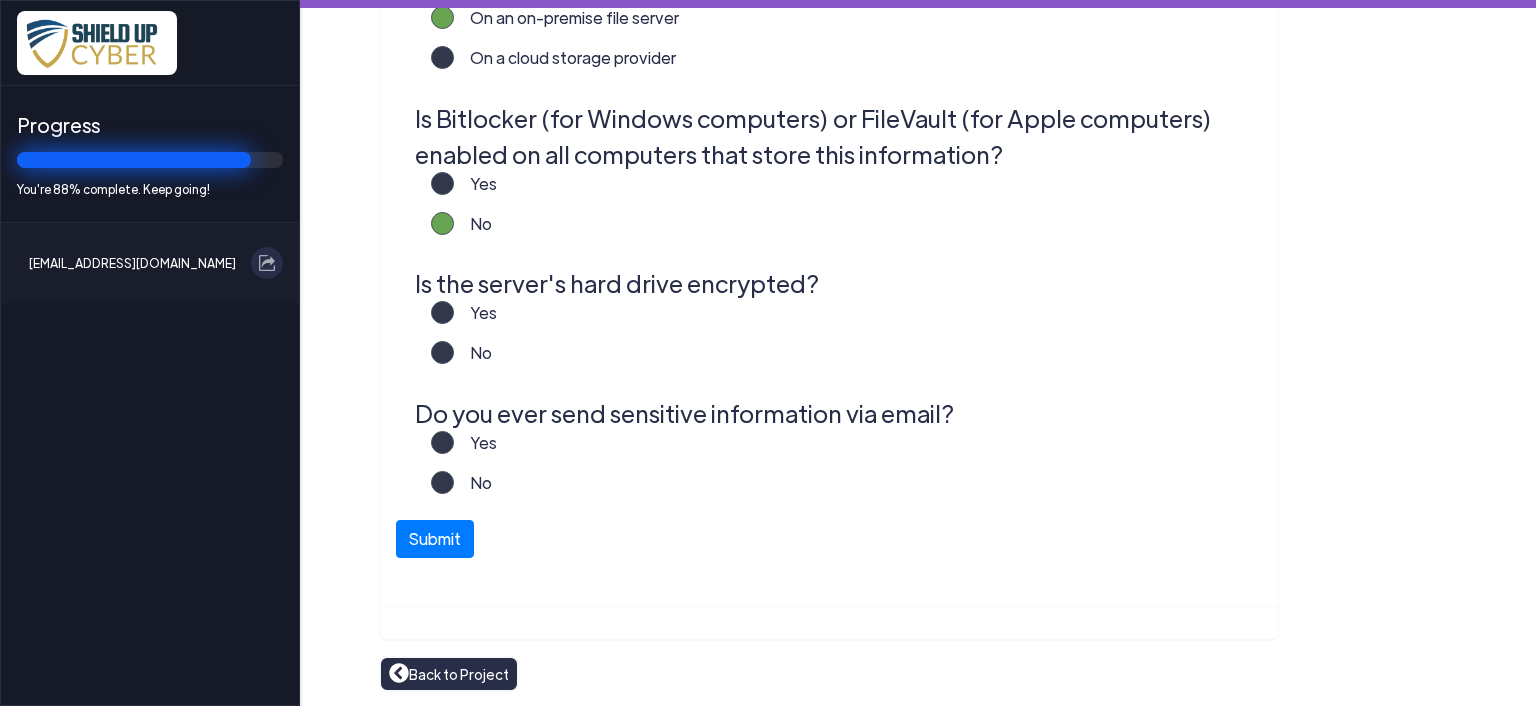 click on "No" 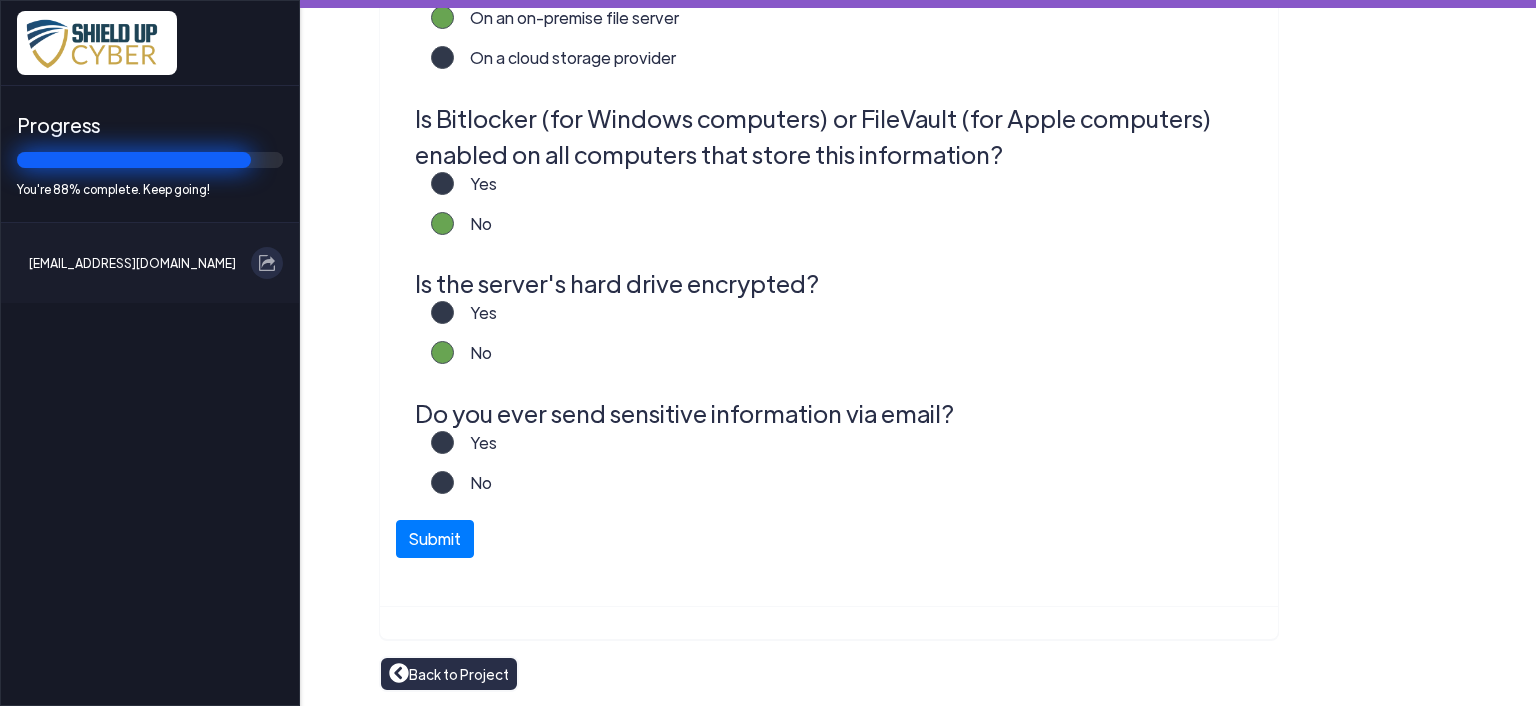 click on "Yes" 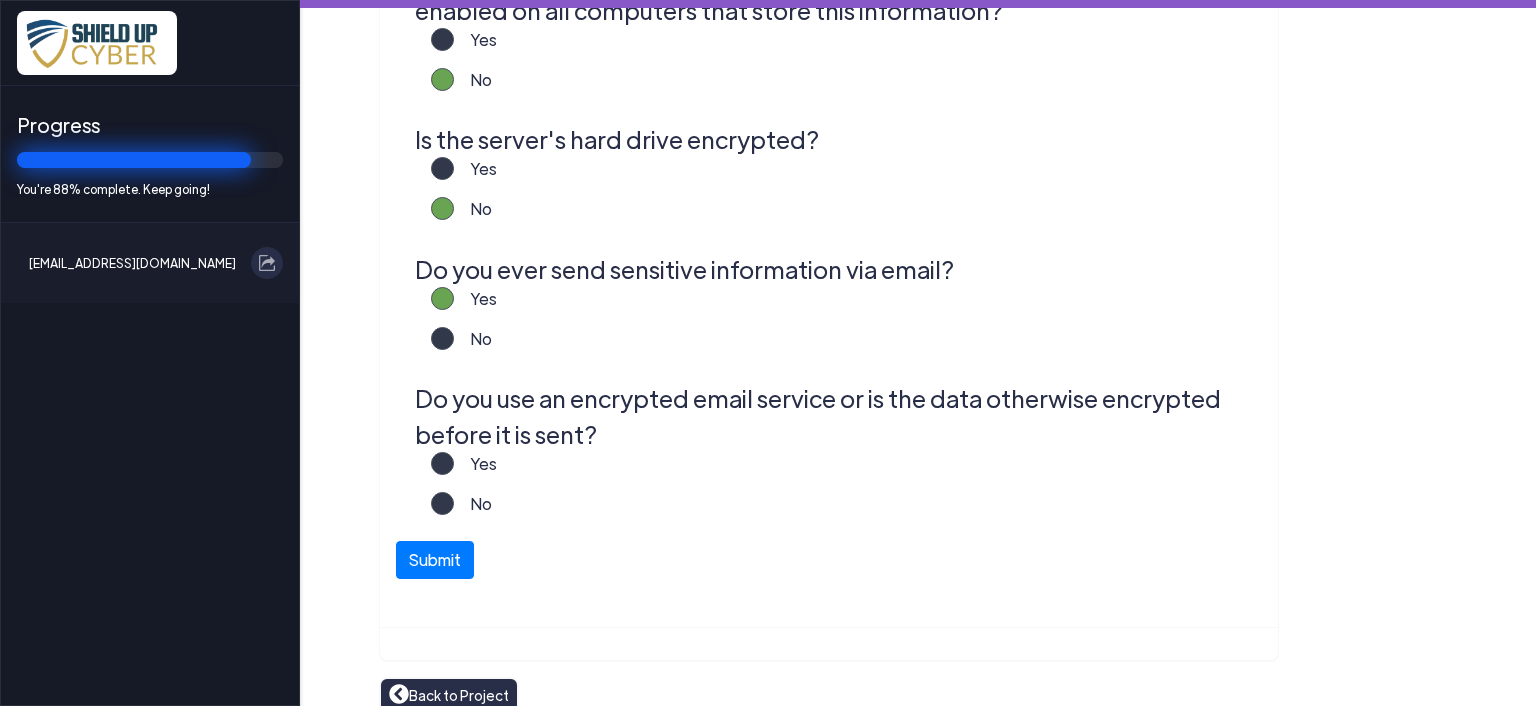 scroll, scrollTop: 818, scrollLeft: 0, axis: vertical 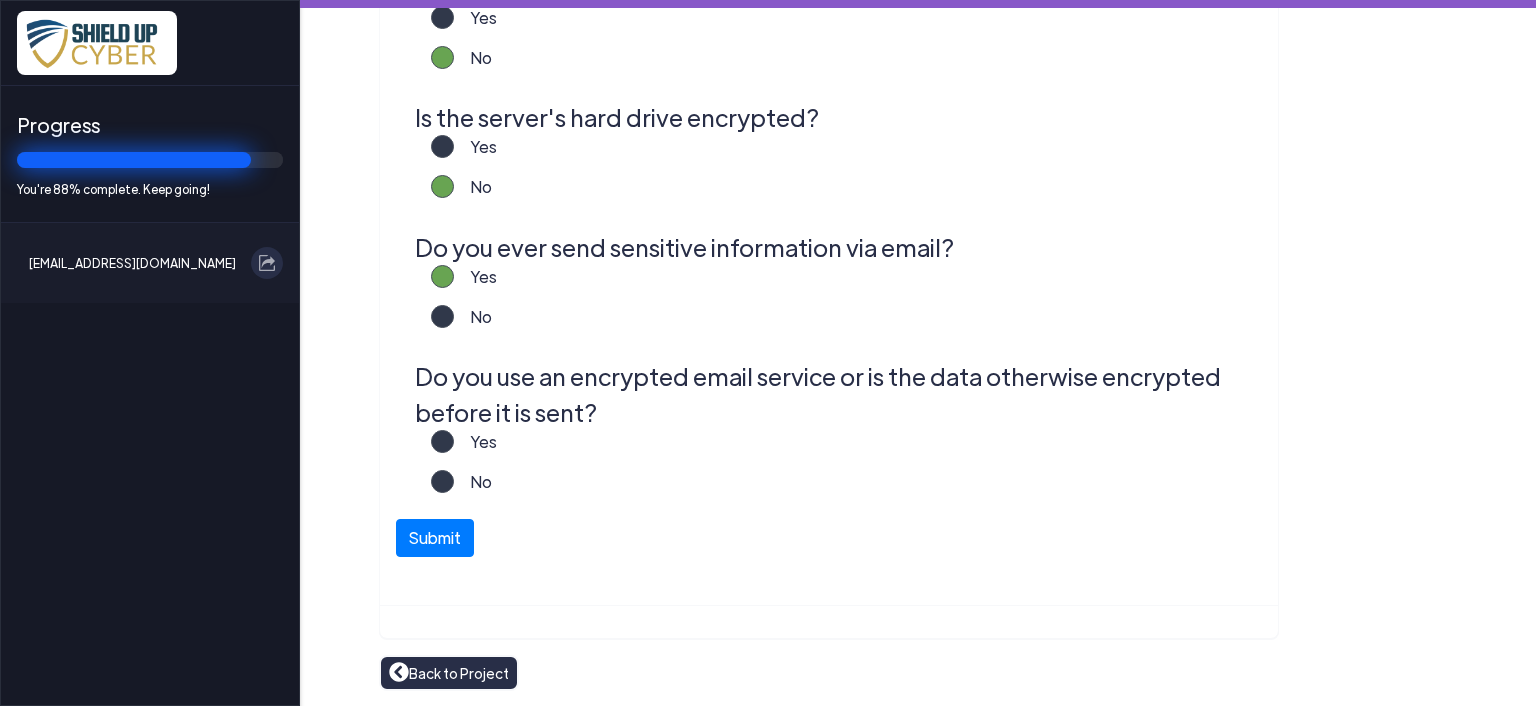 click on "Yes" 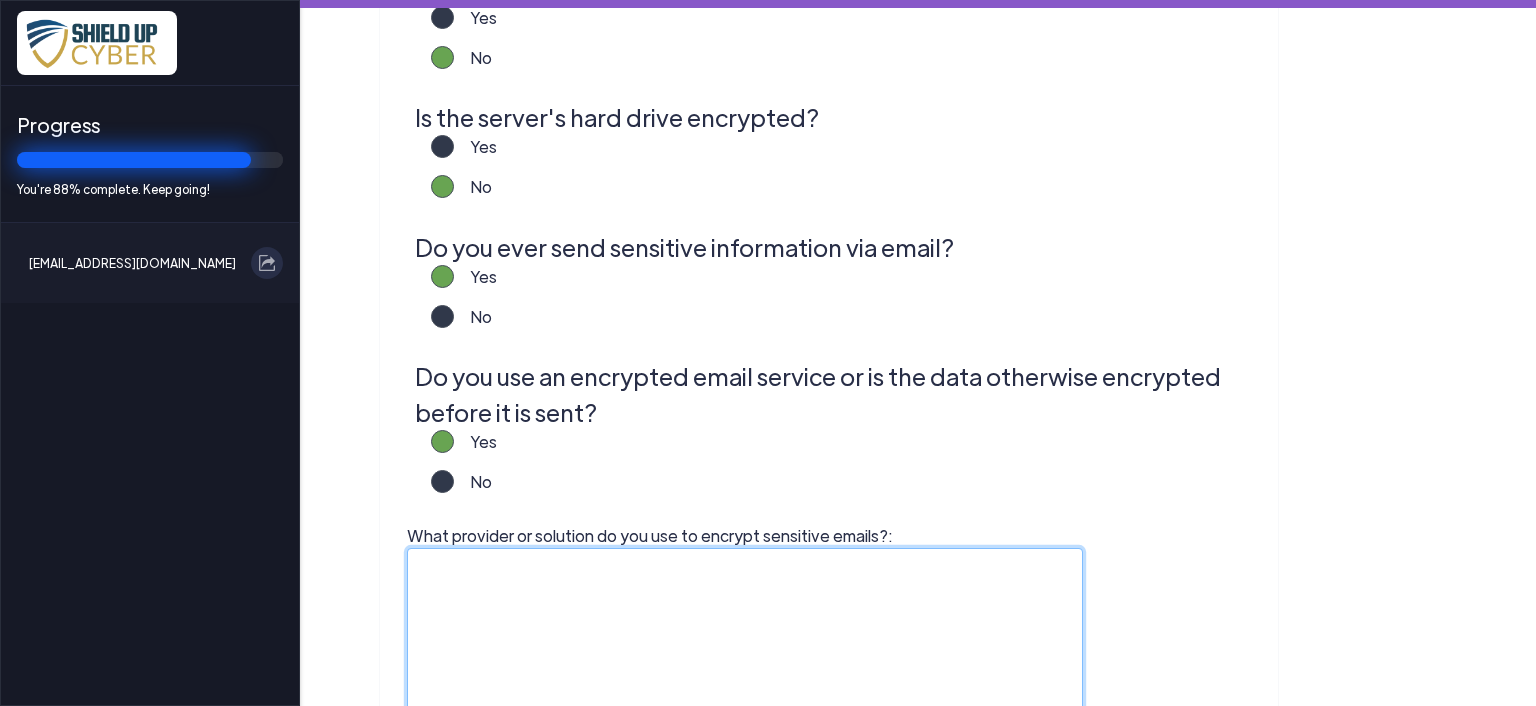 click on "What provider or solution do you use to encrypt sensitive emails?:" 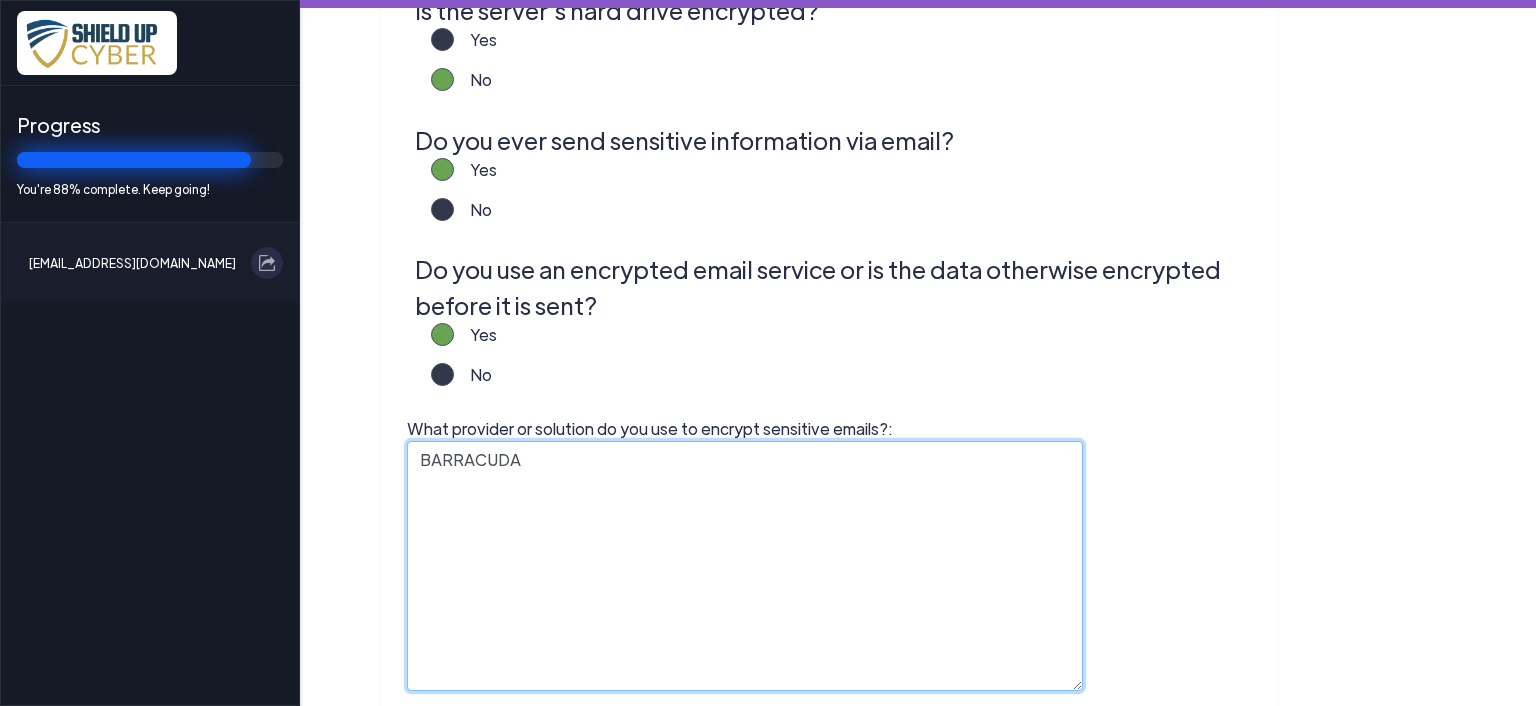scroll, scrollTop: 1130, scrollLeft: 0, axis: vertical 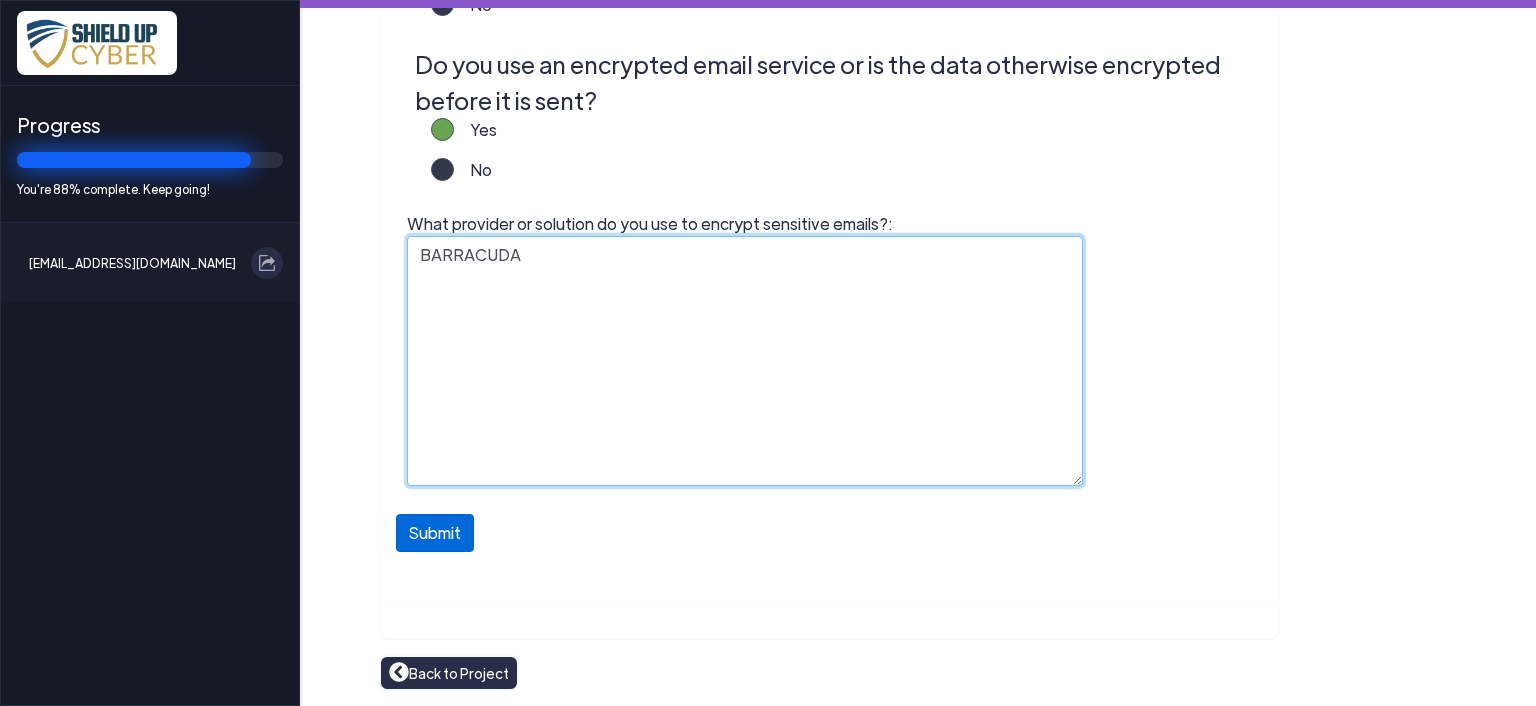 type on "BARRACUDA" 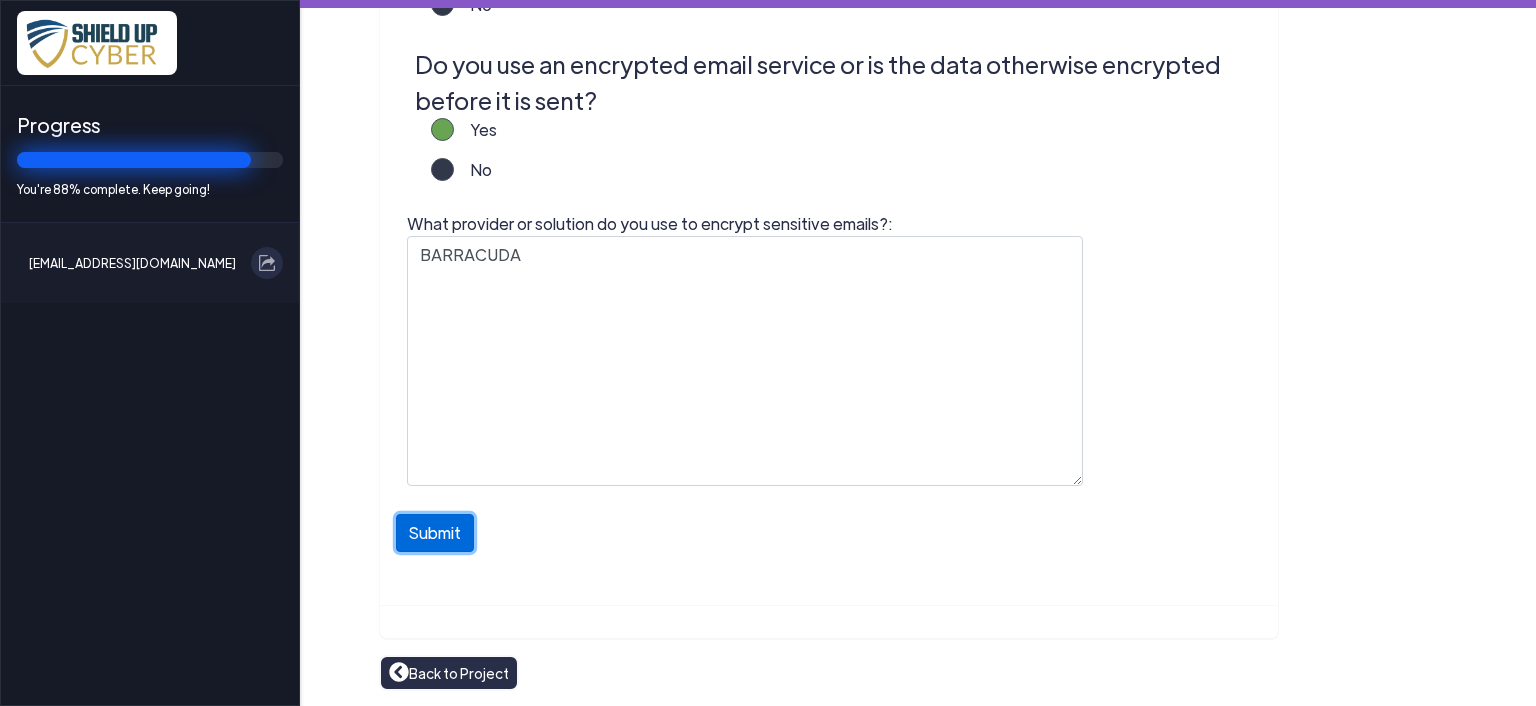click on "Submit" 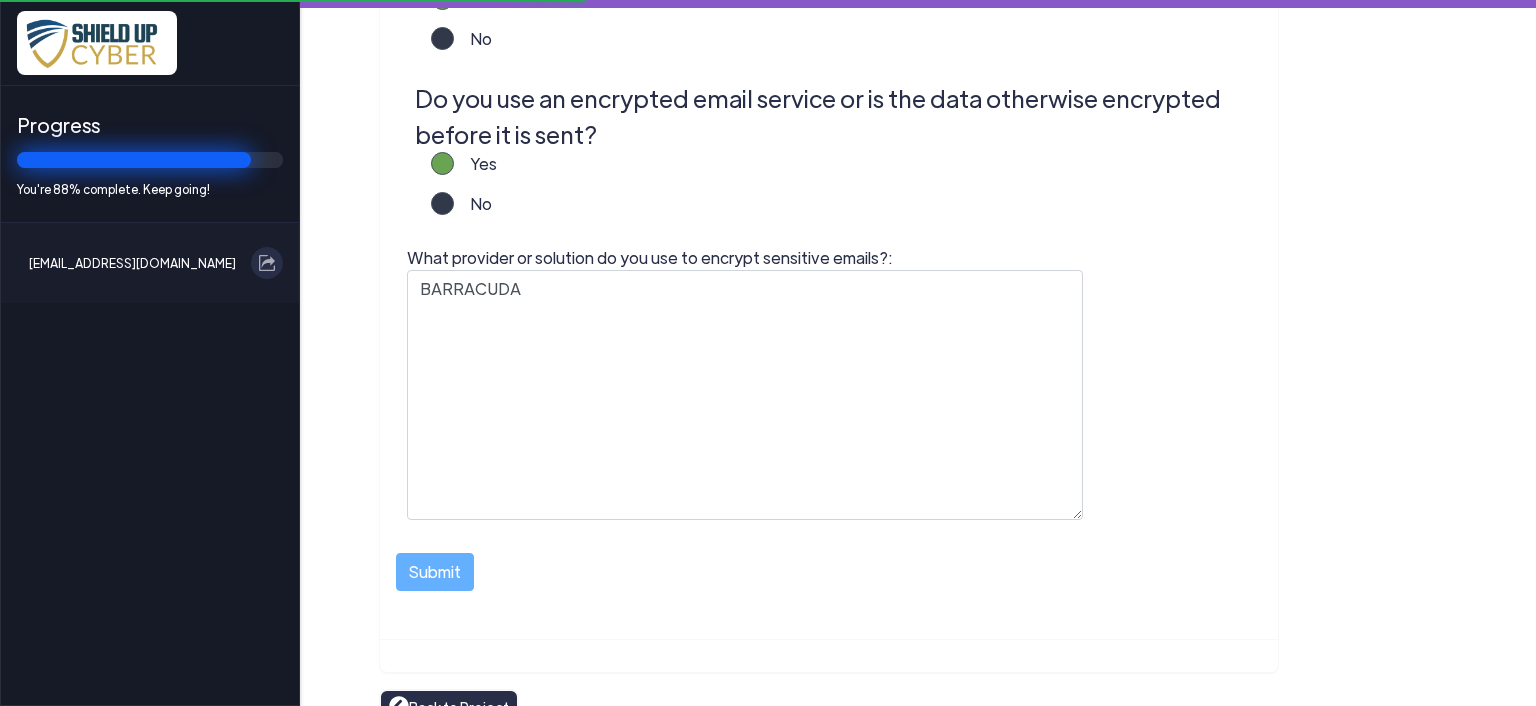 scroll, scrollTop: 1130, scrollLeft: 0, axis: vertical 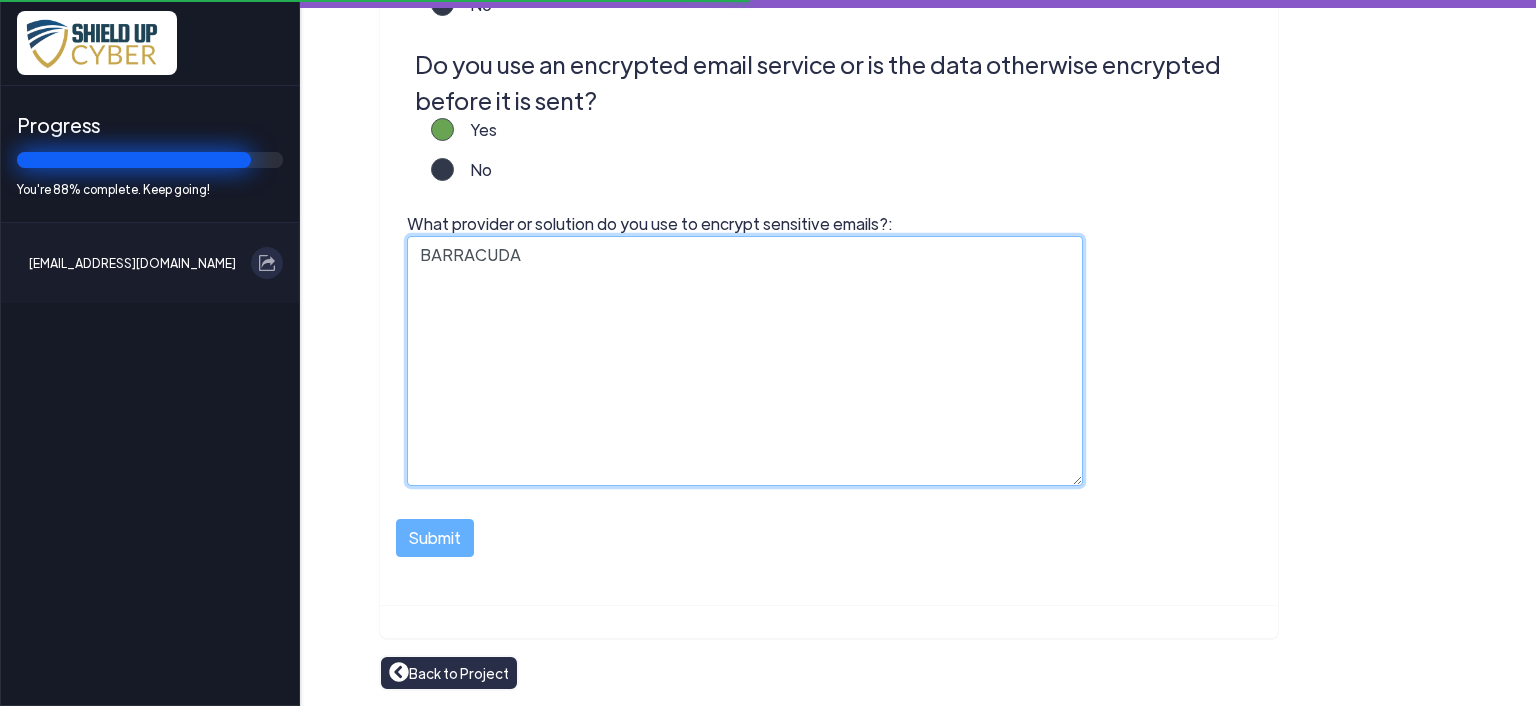 click on "BARRACUDA" 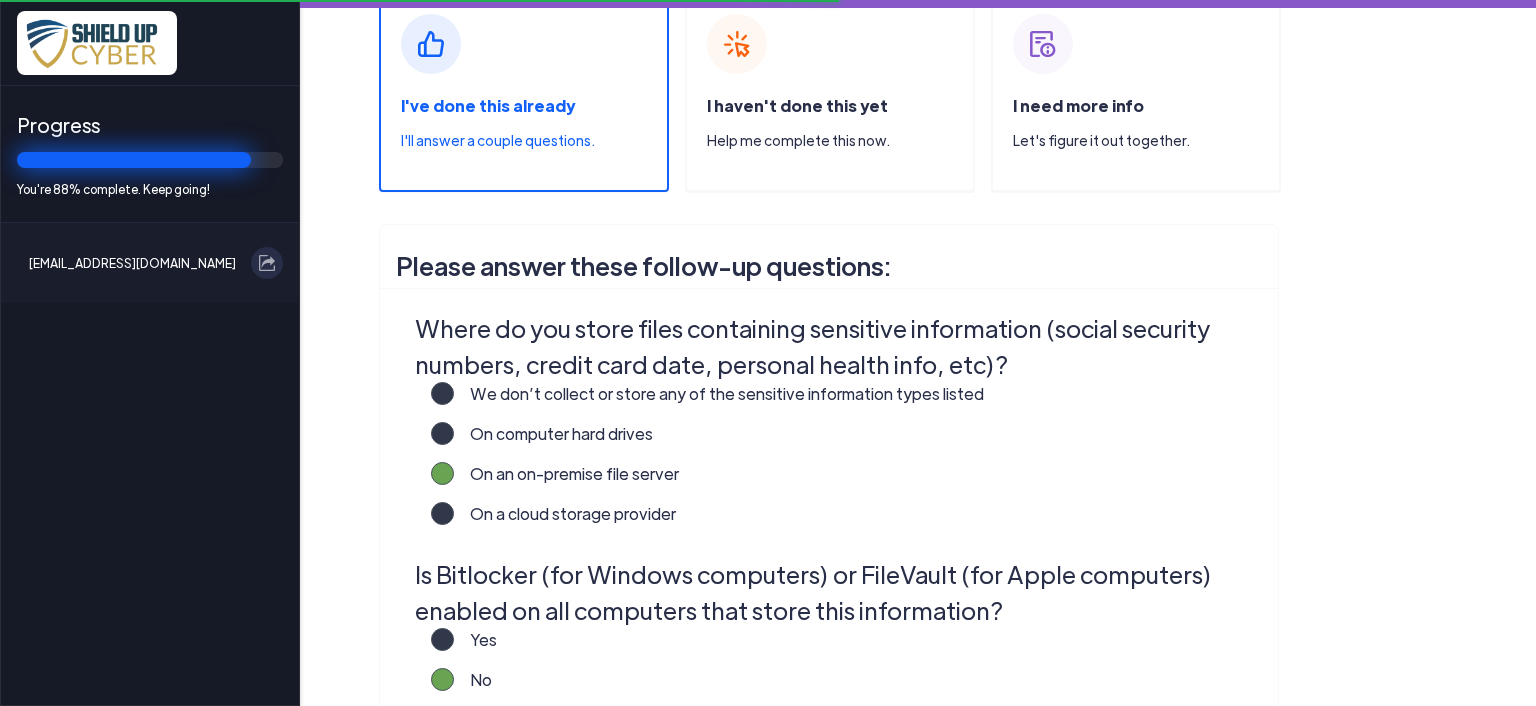 scroll, scrollTop: 30, scrollLeft: 0, axis: vertical 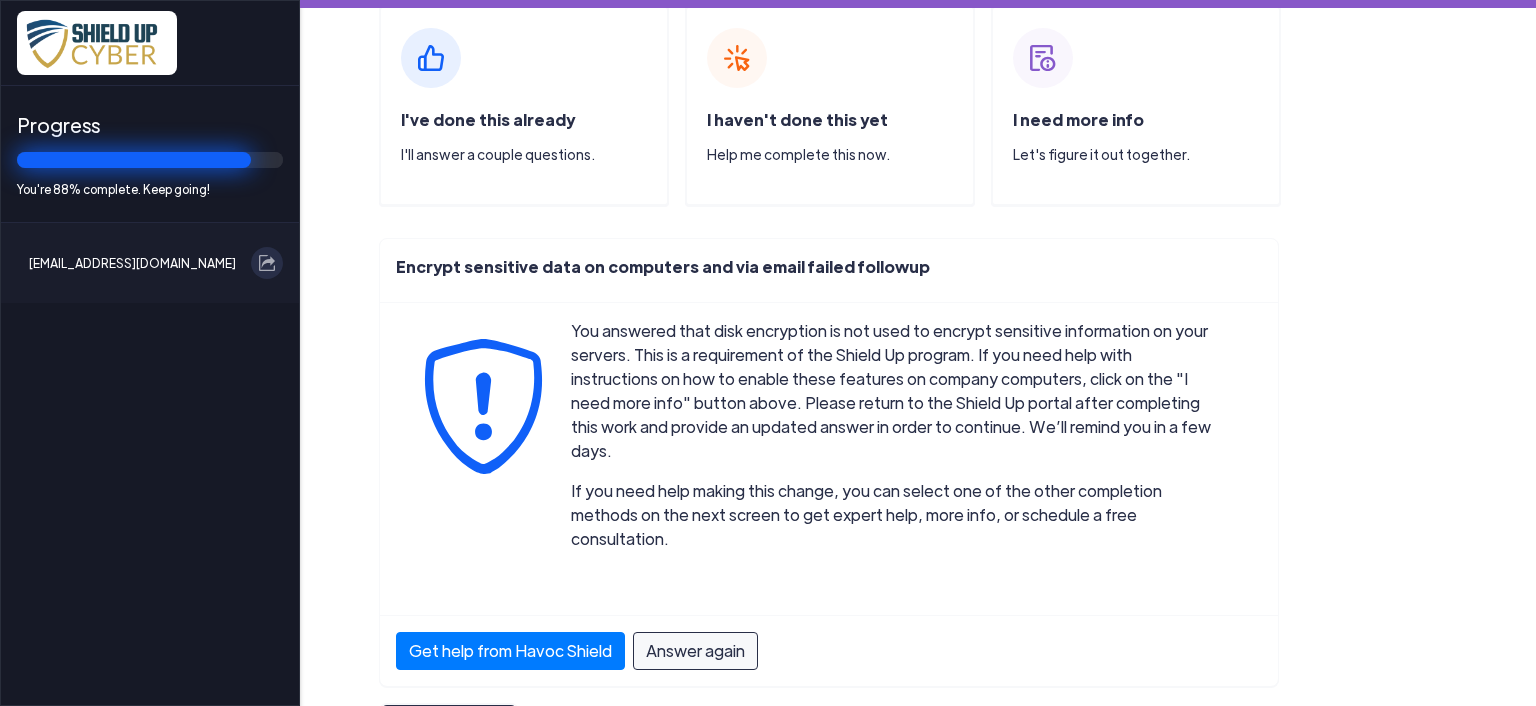 click on "I've done this already  I'll answer a couple questions." 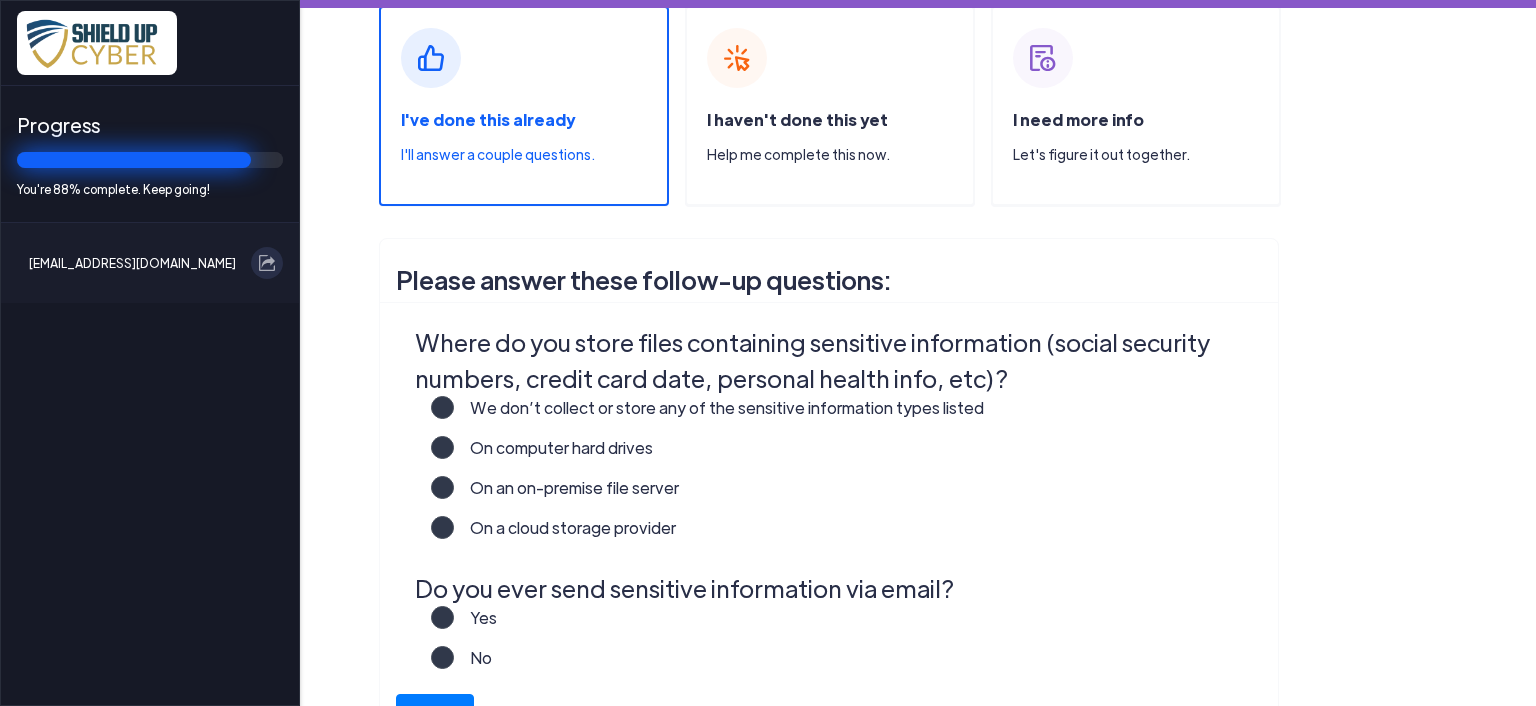 scroll, scrollTop: 357, scrollLeft: 0, axis: vertical 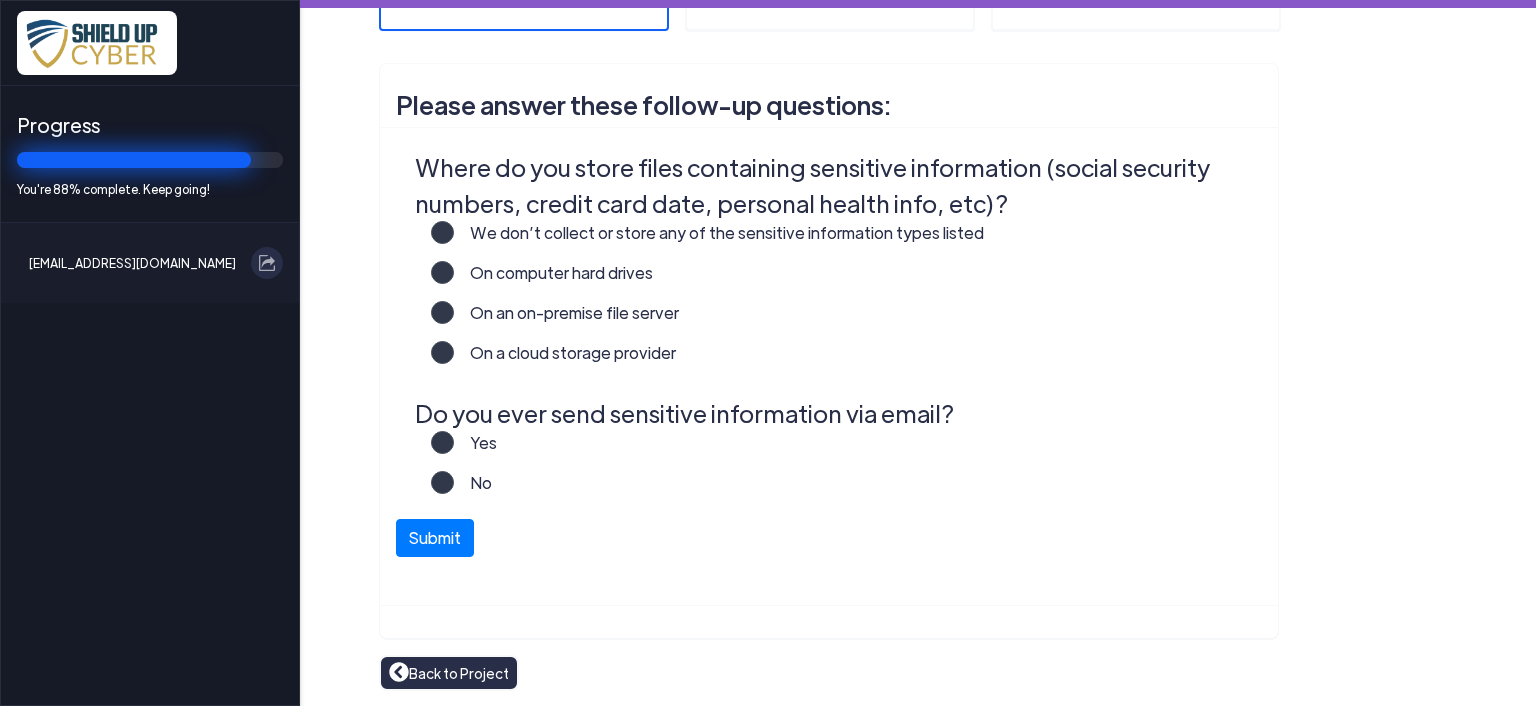 click on "On an on-premise file server" 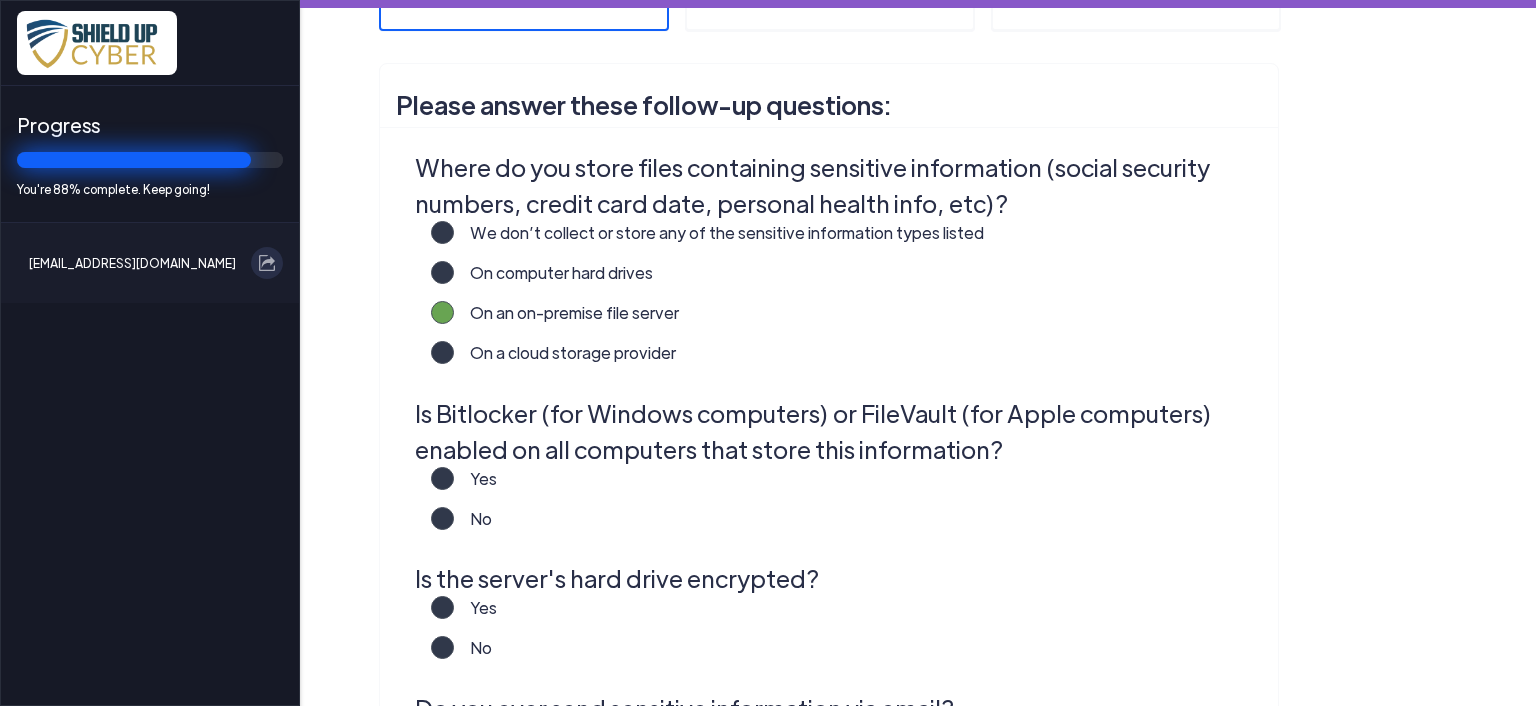 click on "No" 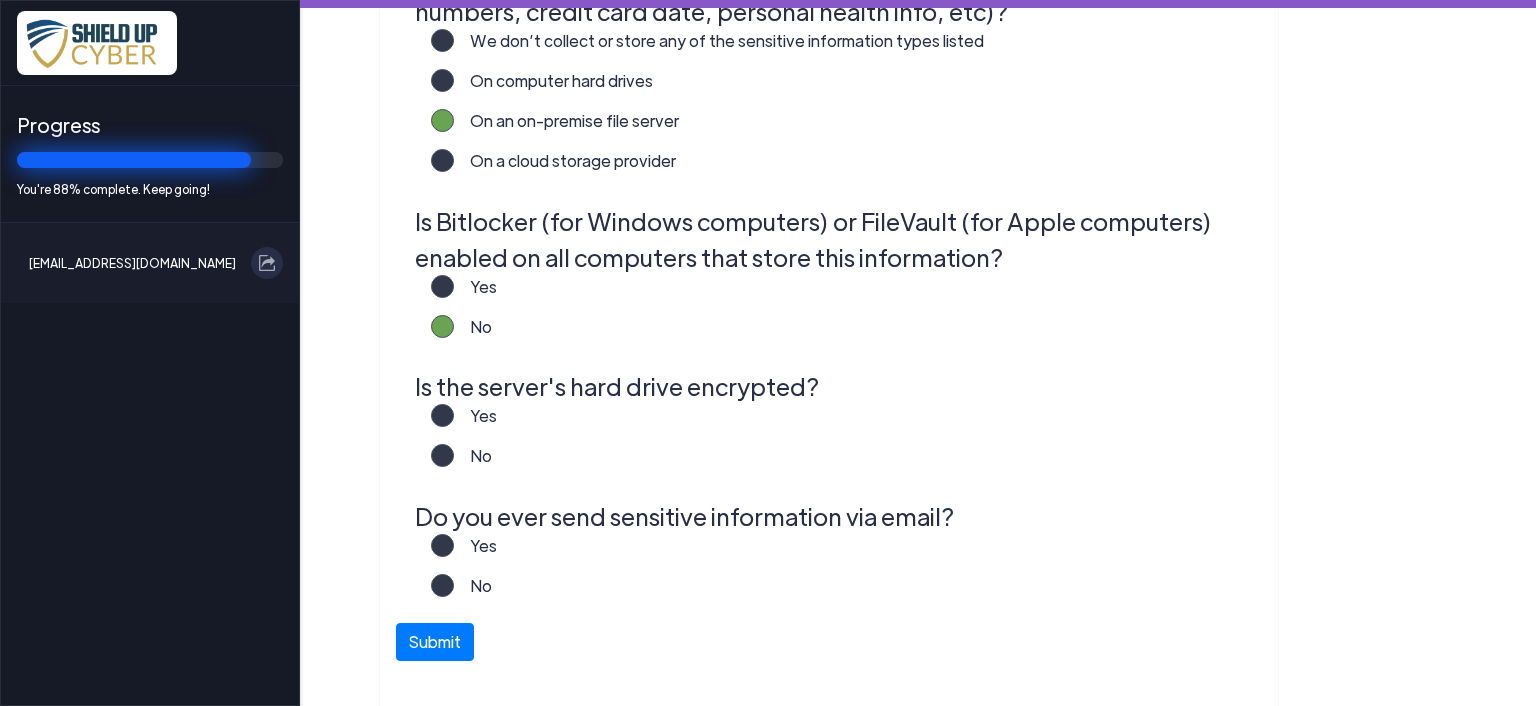 scroll, scrollTop: 557, scrollLeft: 0, axis: vertical 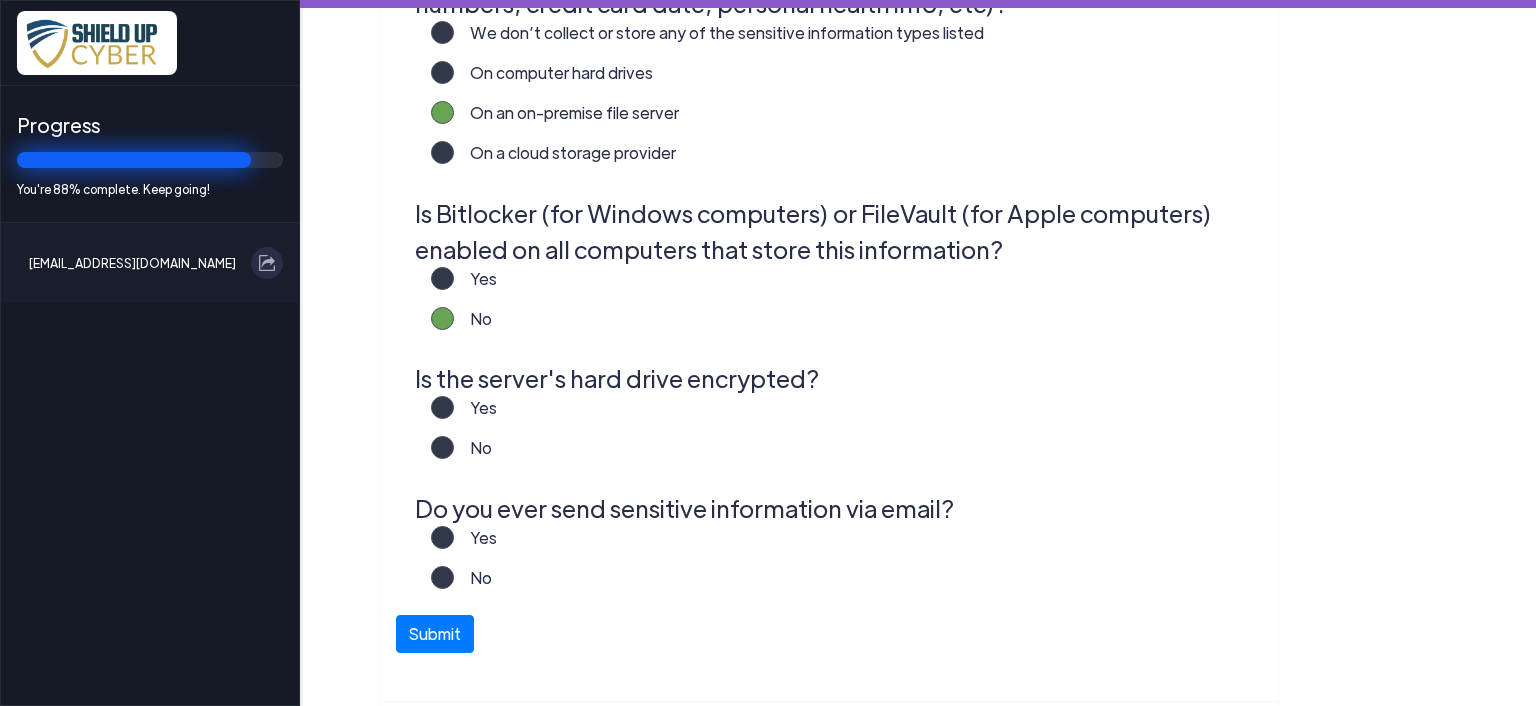 drag, startPoint x: 430, startPoint y: 534, endPoint x: 435, endPoint y: 524, distance: 11.18034 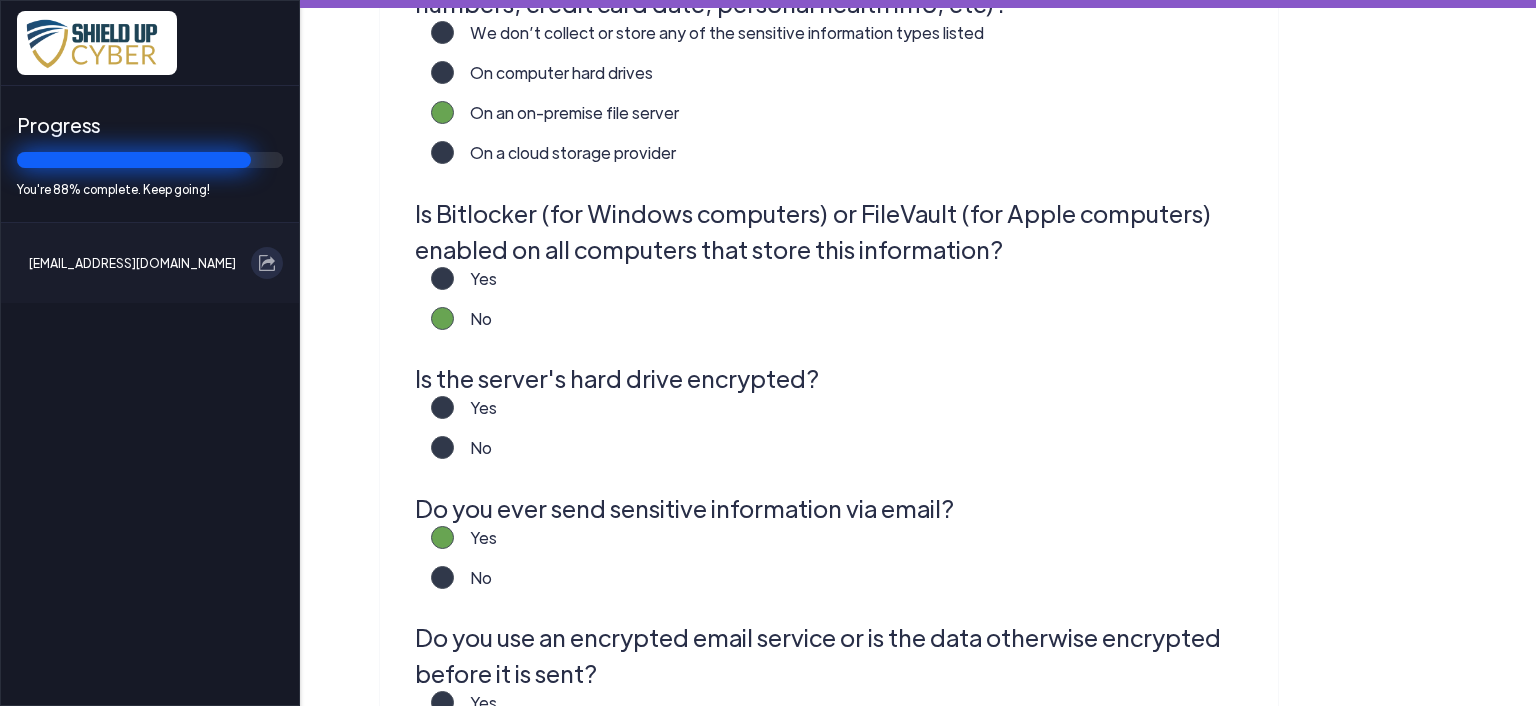 scroll, scrollTop: 818, scrollLeft: 0, axis: vertical 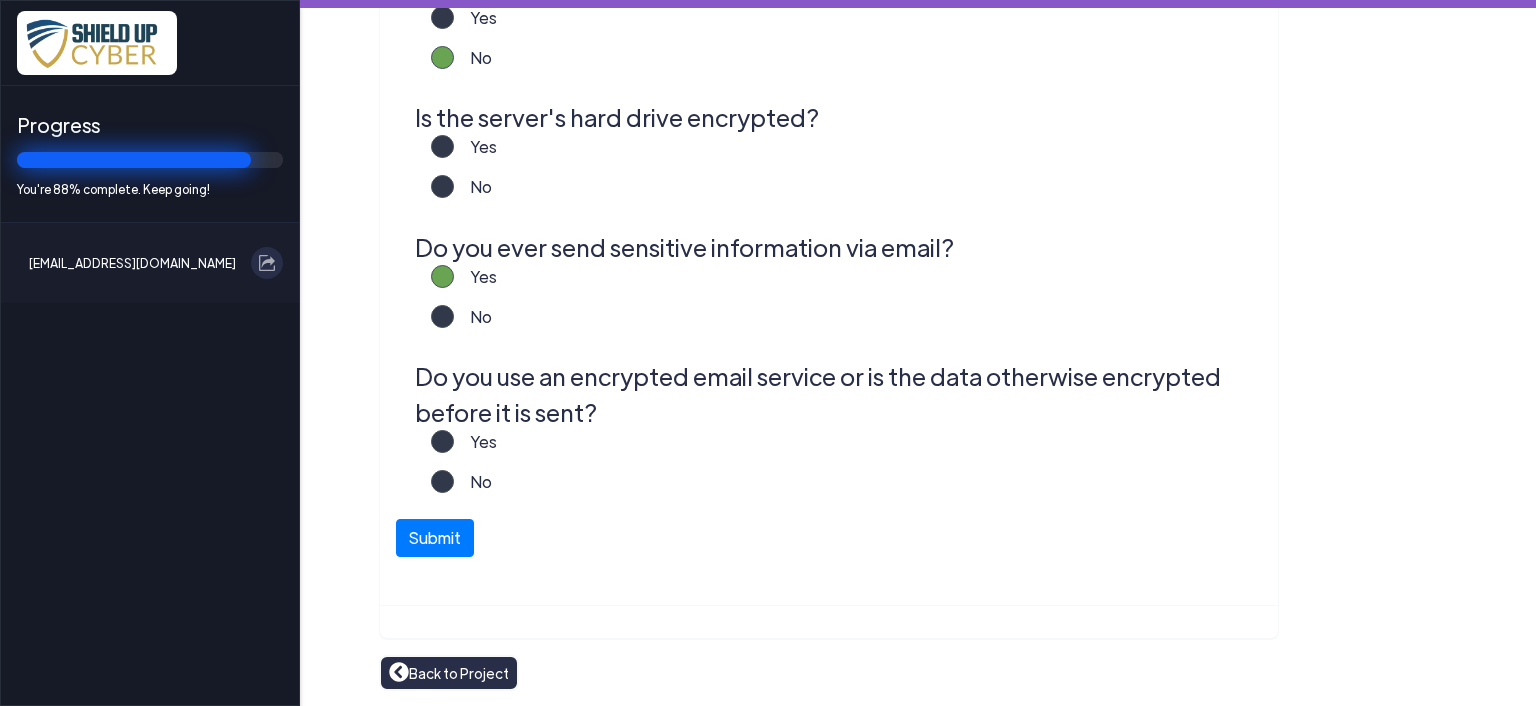 click 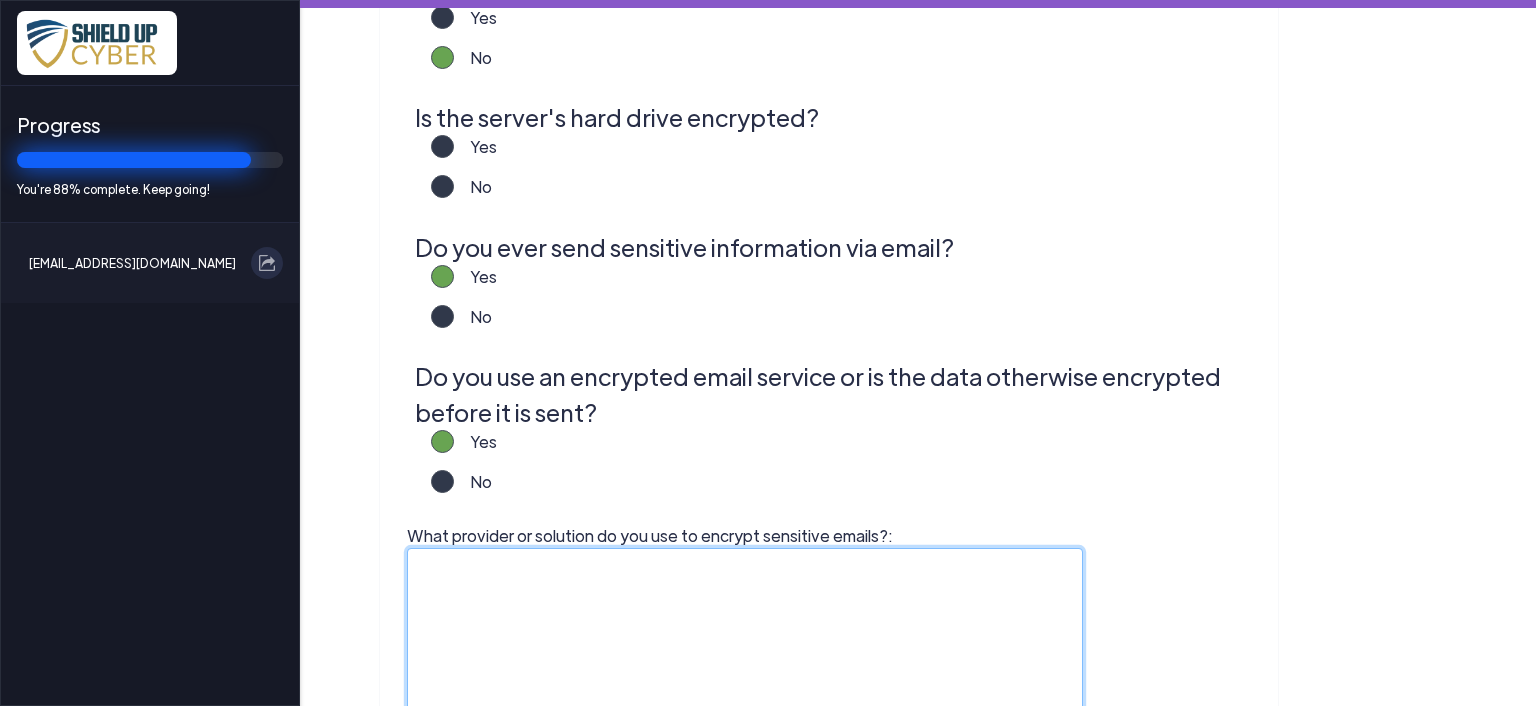 click on "What provider or solution do you use to encrypt sensitive emails?:" 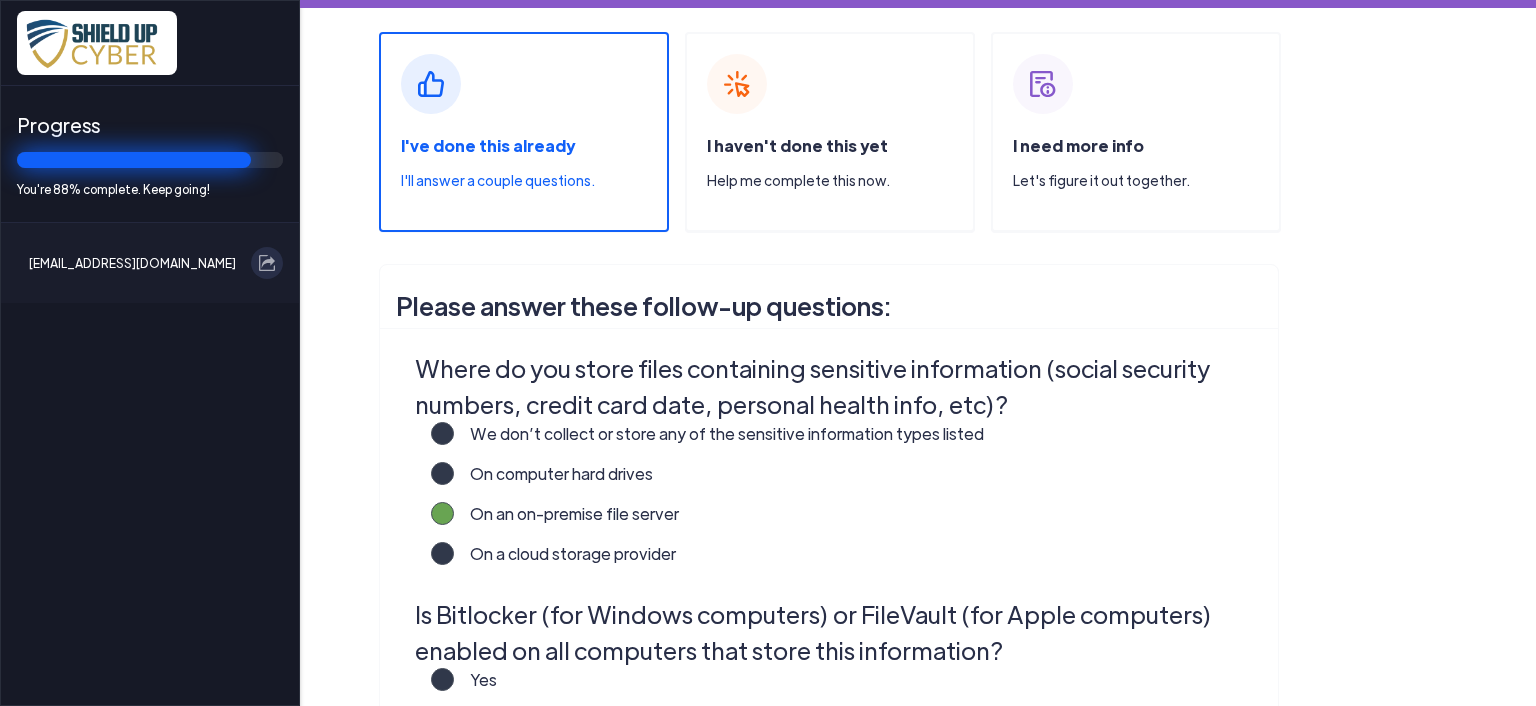 scroll, scrollTop: 18, scrollLeft: 0, axis: vertical 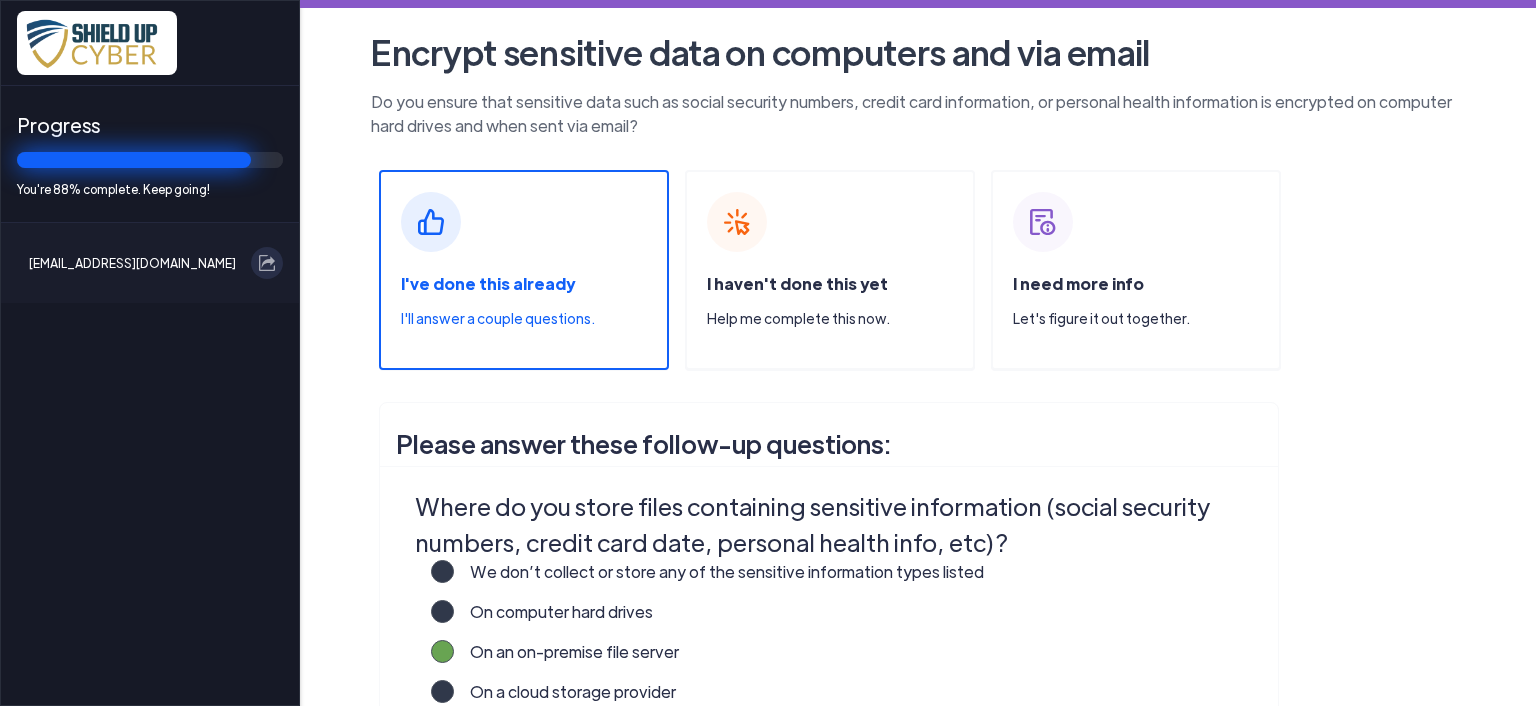 type on "BARRACUDA" 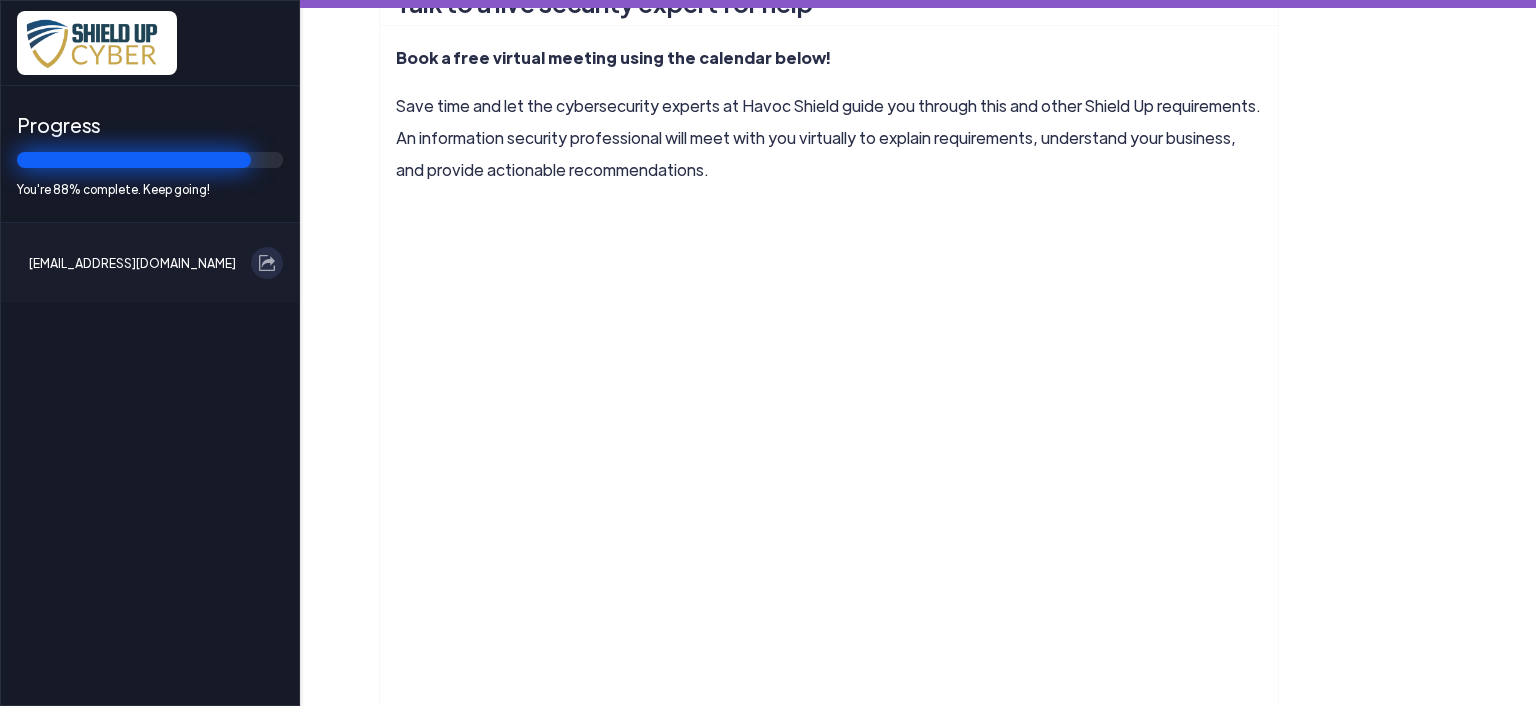 scroll, scrollTop: 1480, scrollLeft: 0, axis: vertical 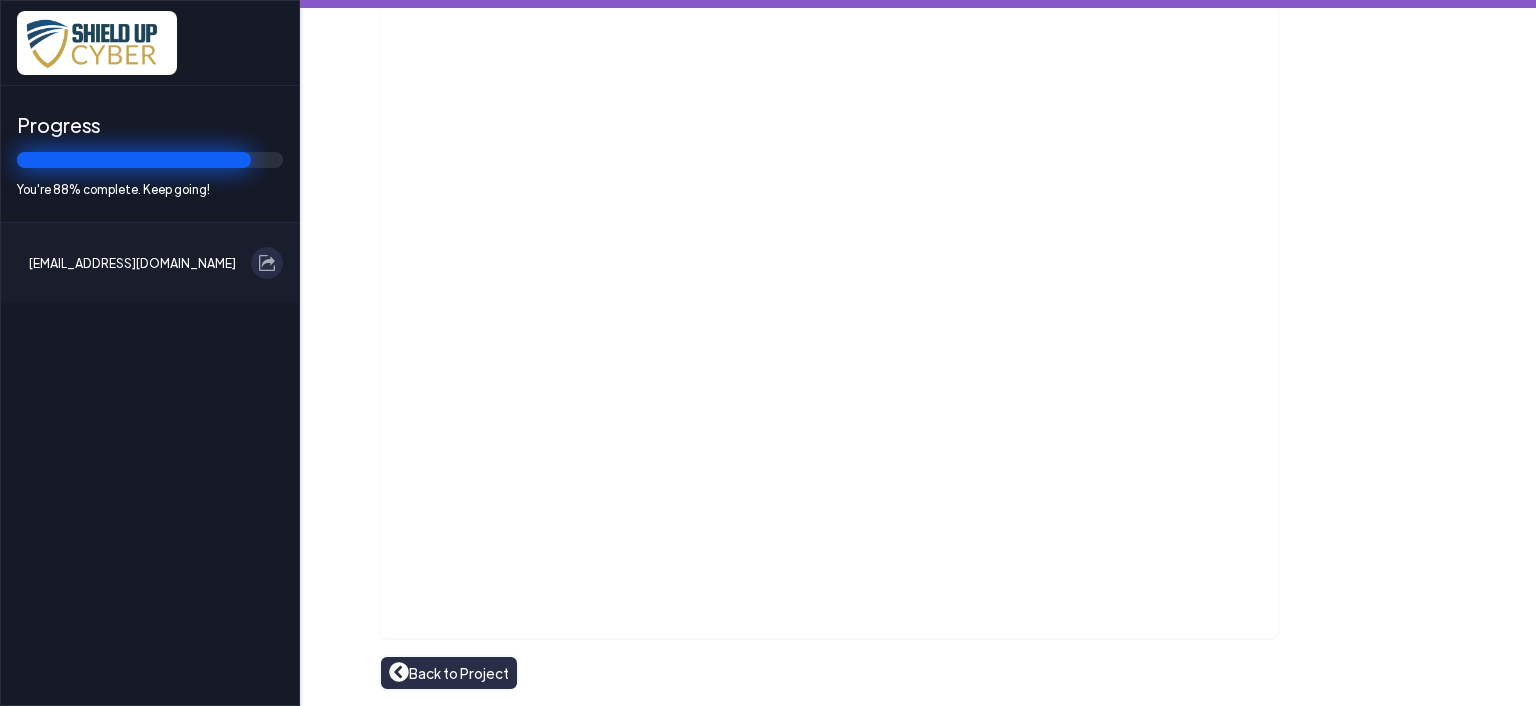 drag, startPoint x: 472, startPoint y: 663, endPoint x: 497, endPoint y: 651, distance: 27.730848 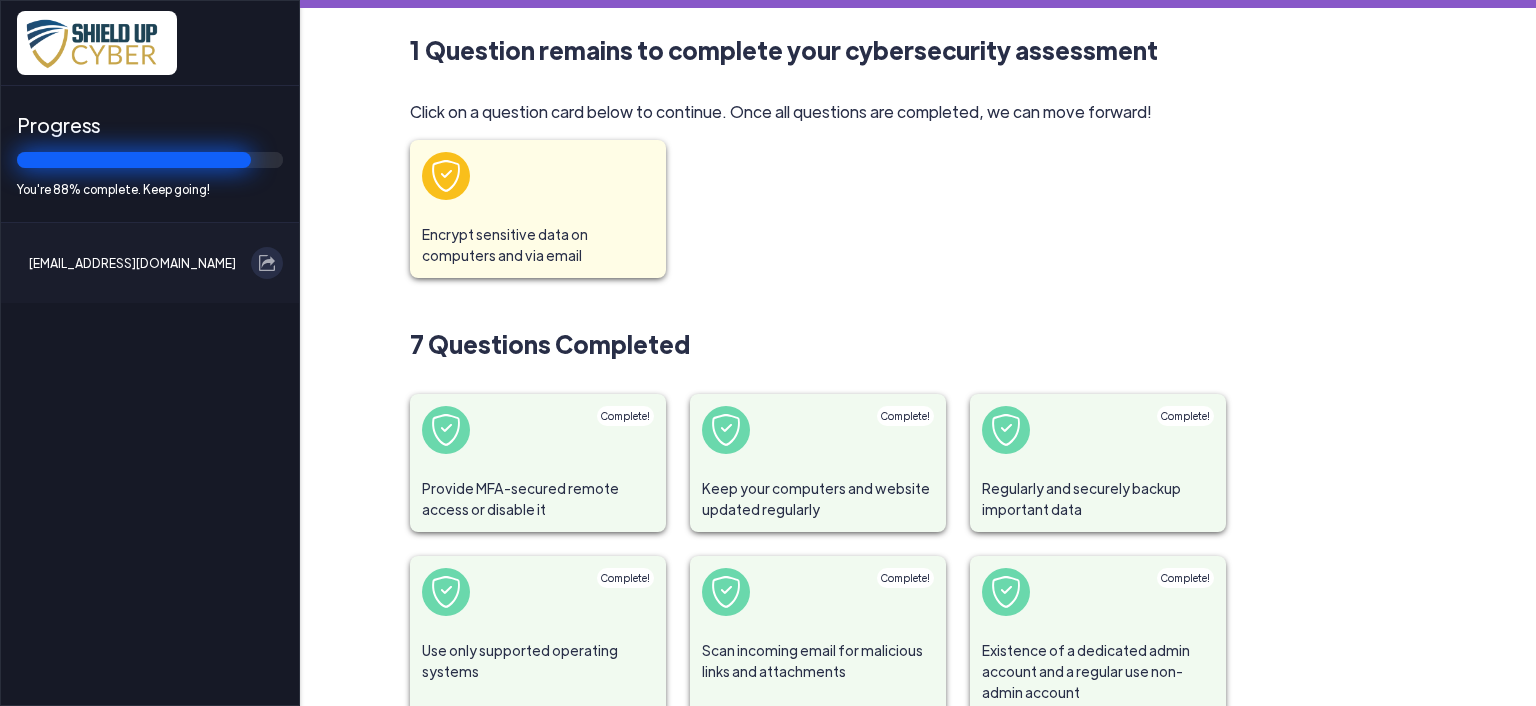 scroll, scrollTop: 0, scrollLeft: 0, axis: both 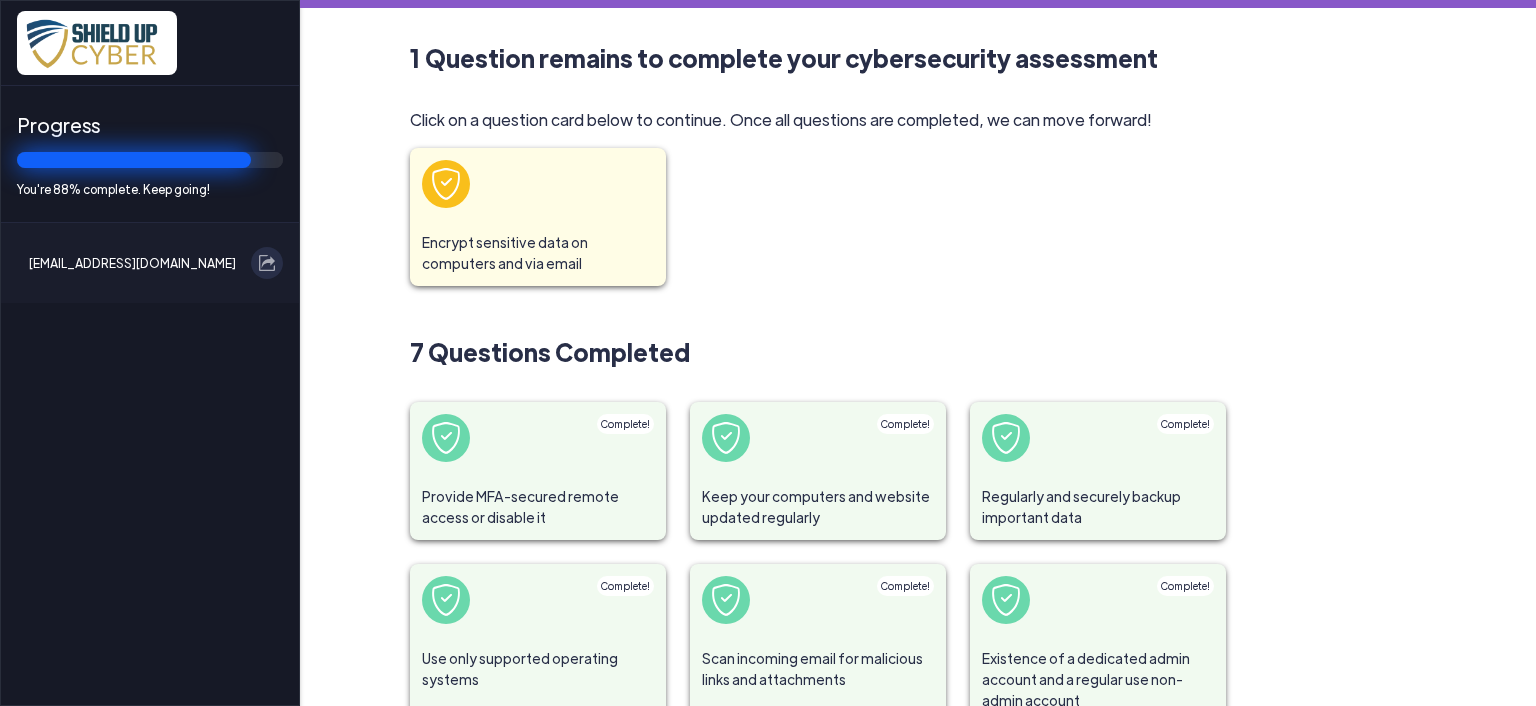 click 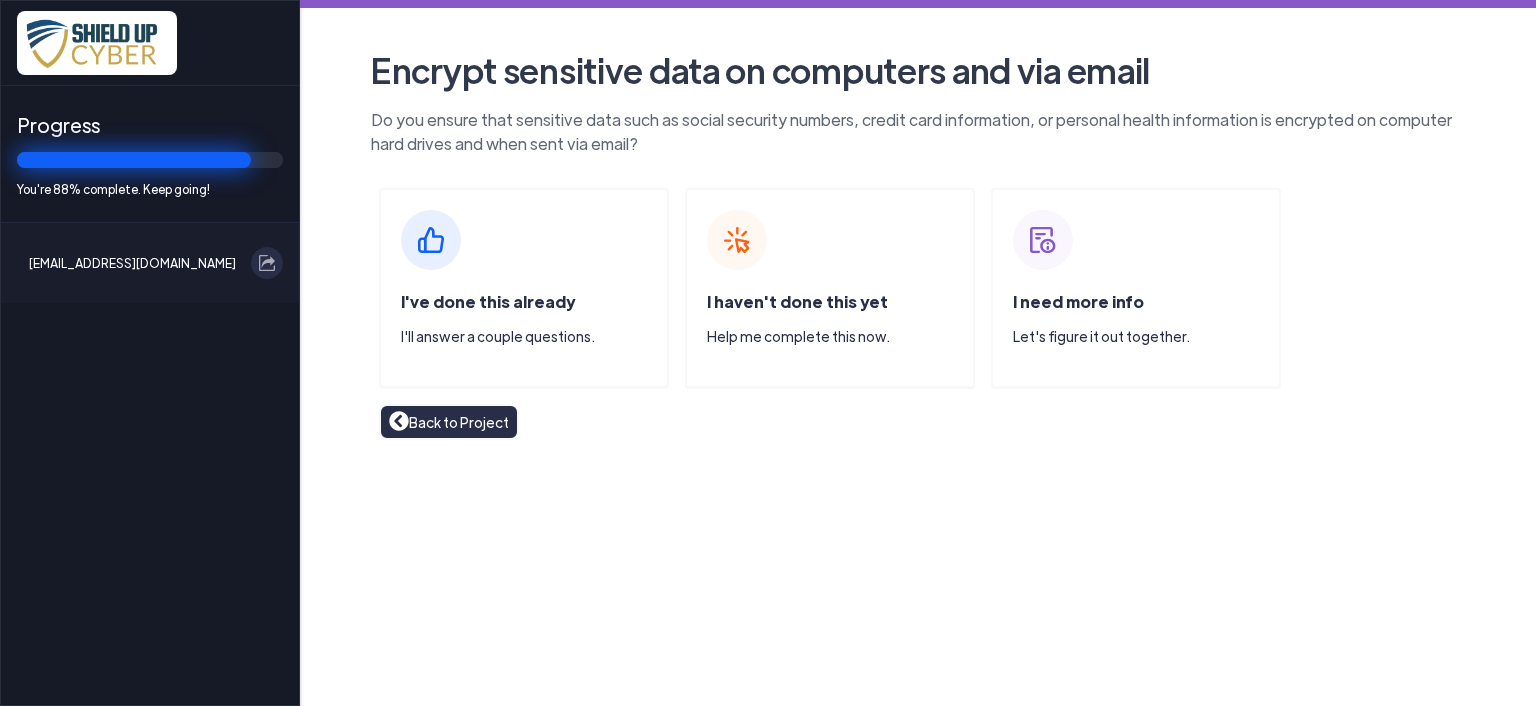click on "I haven't done this yet  Help me complete this now." 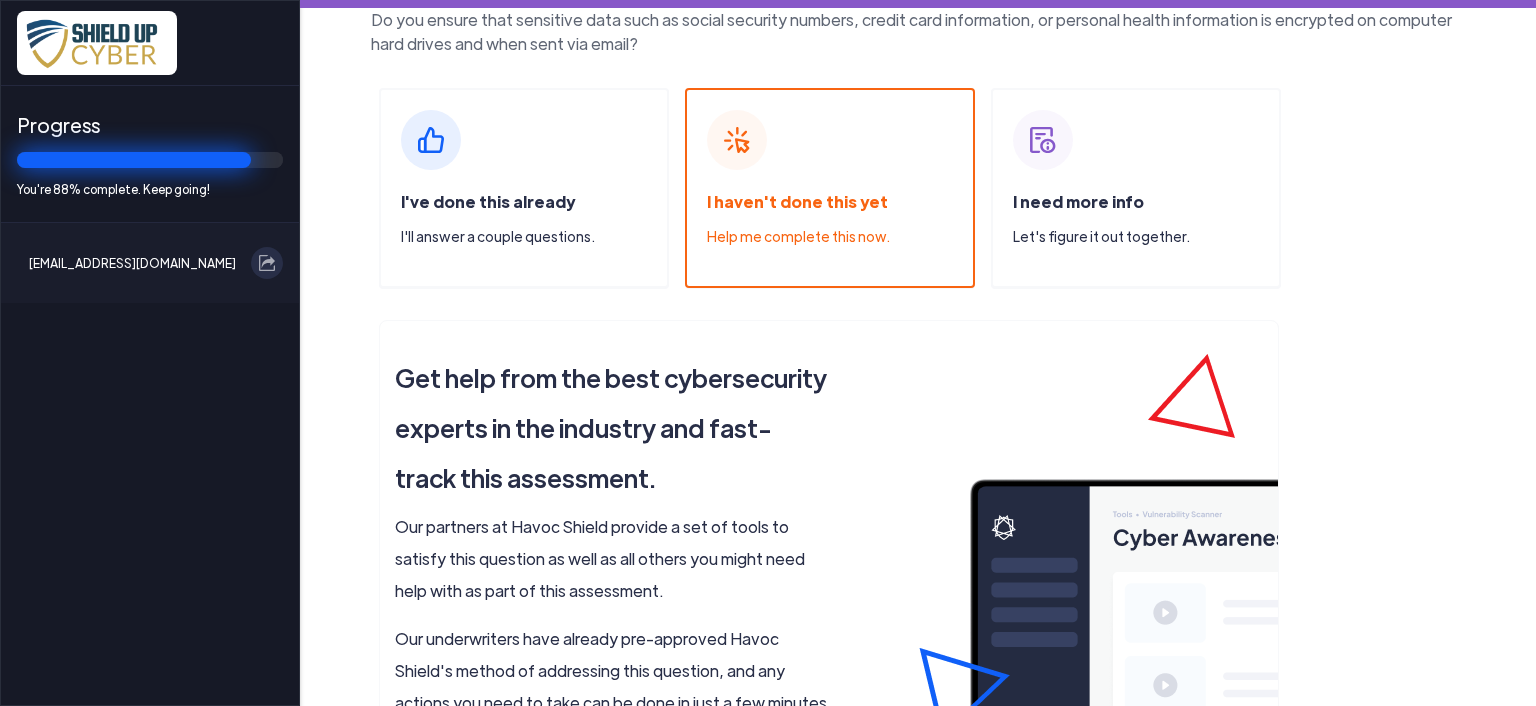 scroll, scrollTop: 0, scrollLeft: 0, axis: both 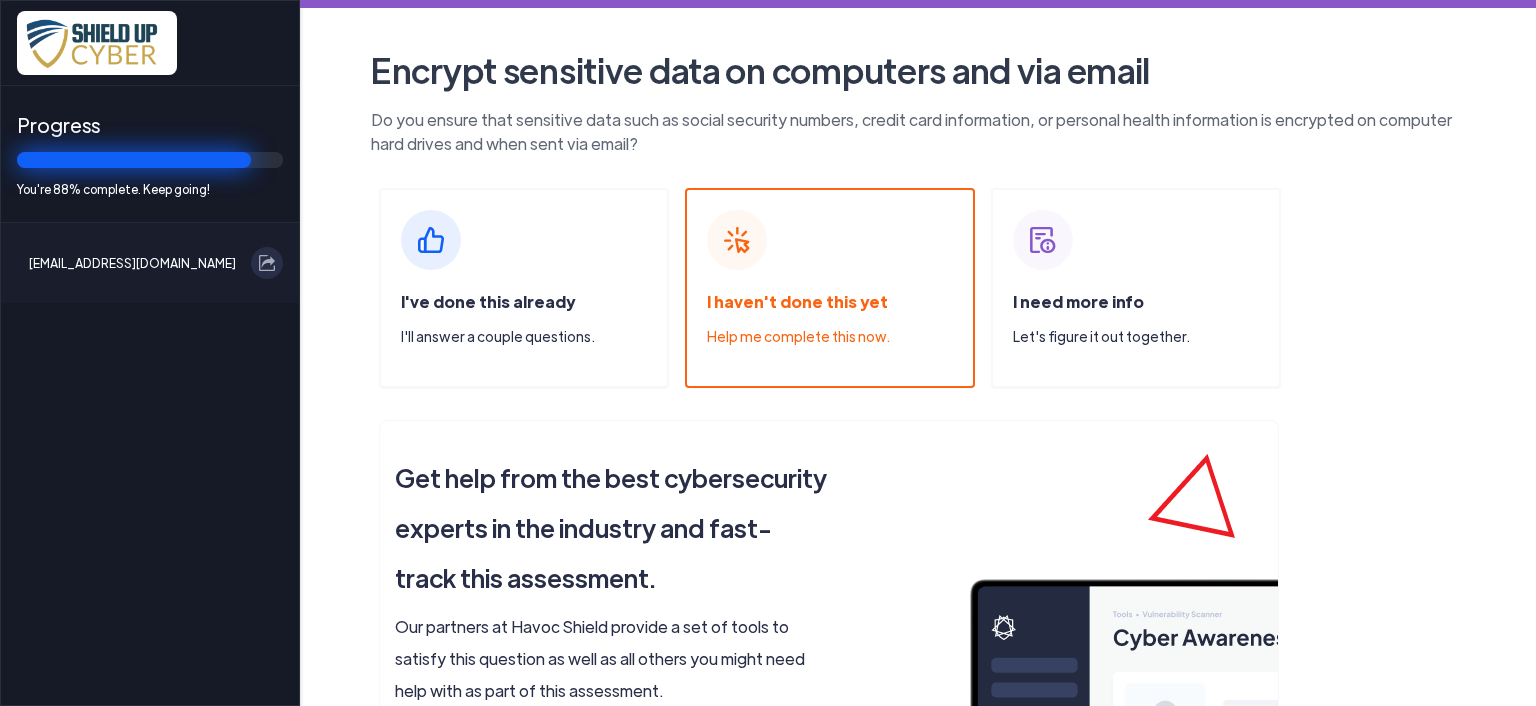 click on "I need more info  Let's figure it out together." 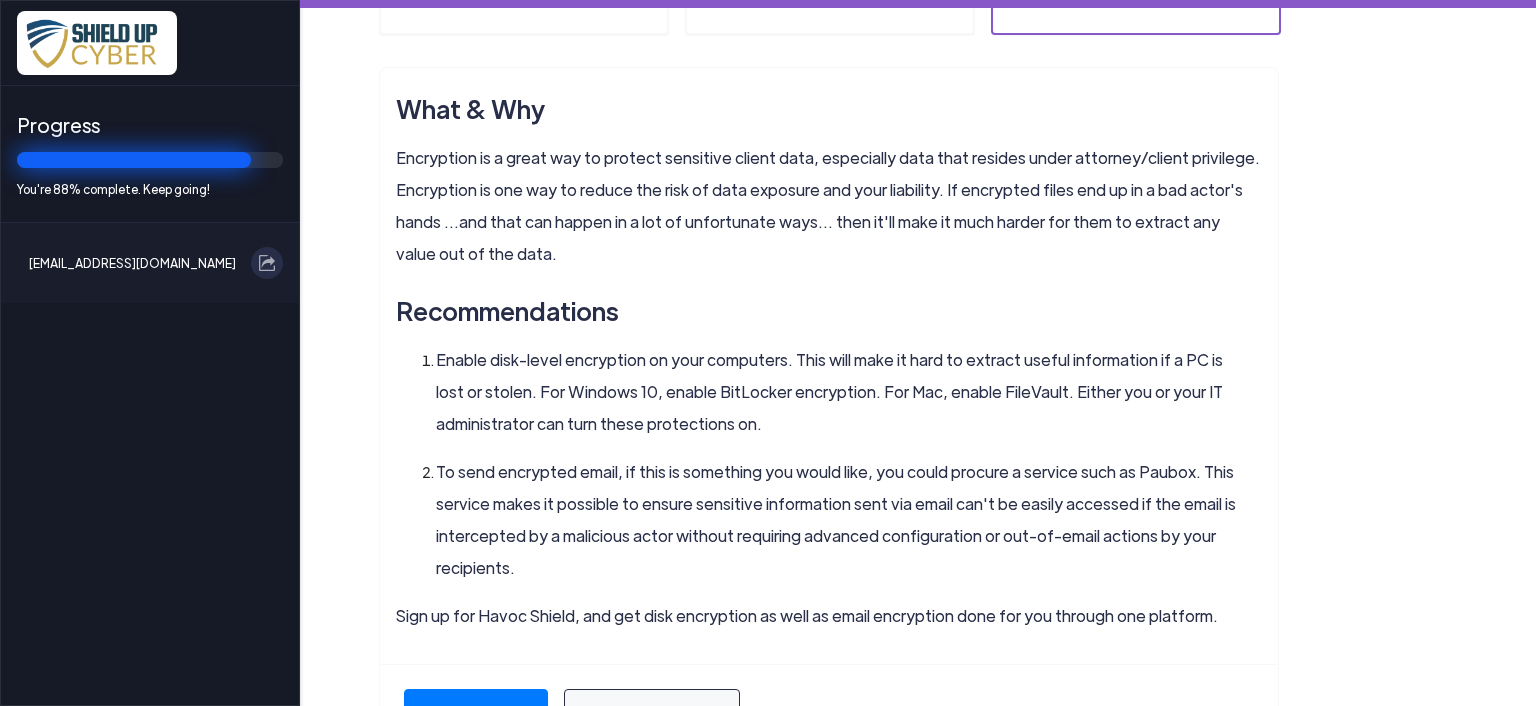 scroll, scrollTop: 600, scrollLeft: 0, axis: vertical 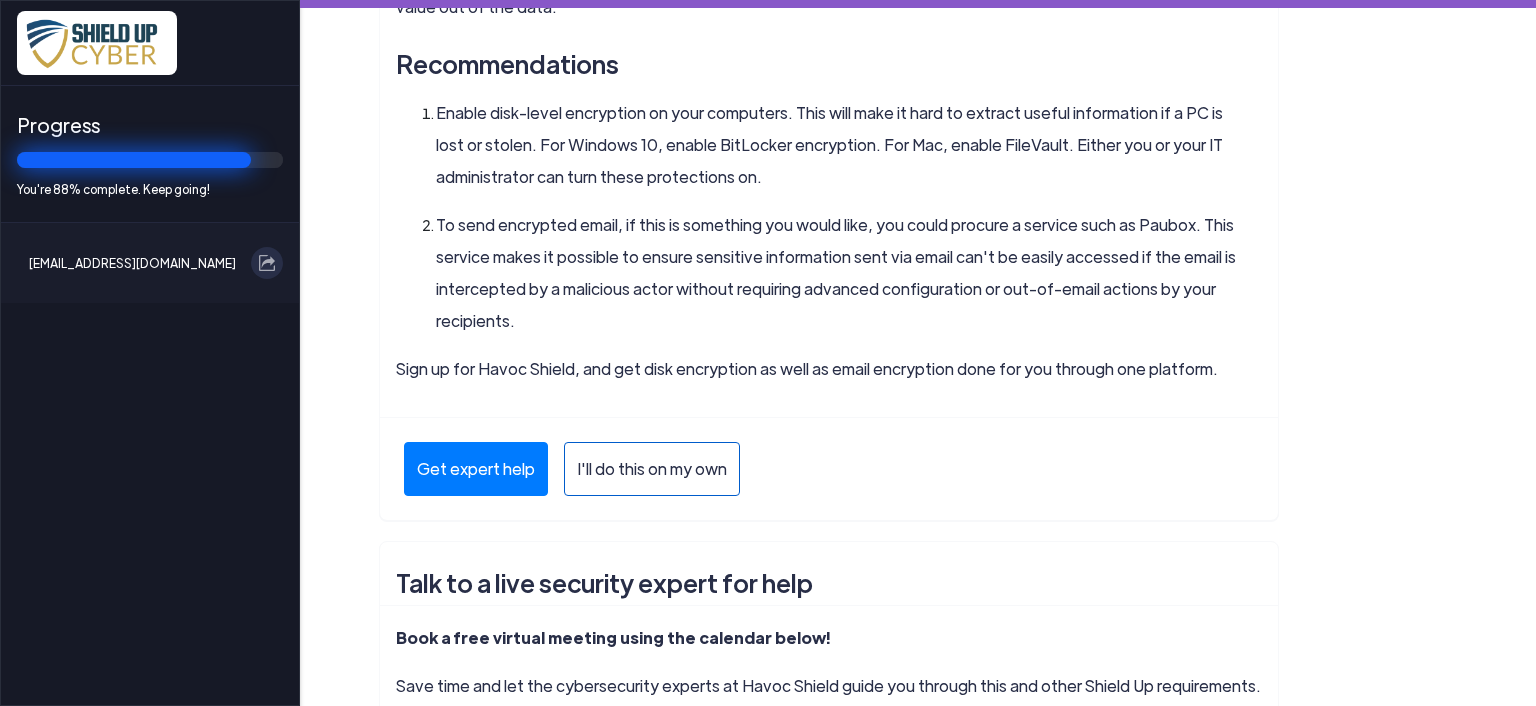 click on "I'll do this on my own" 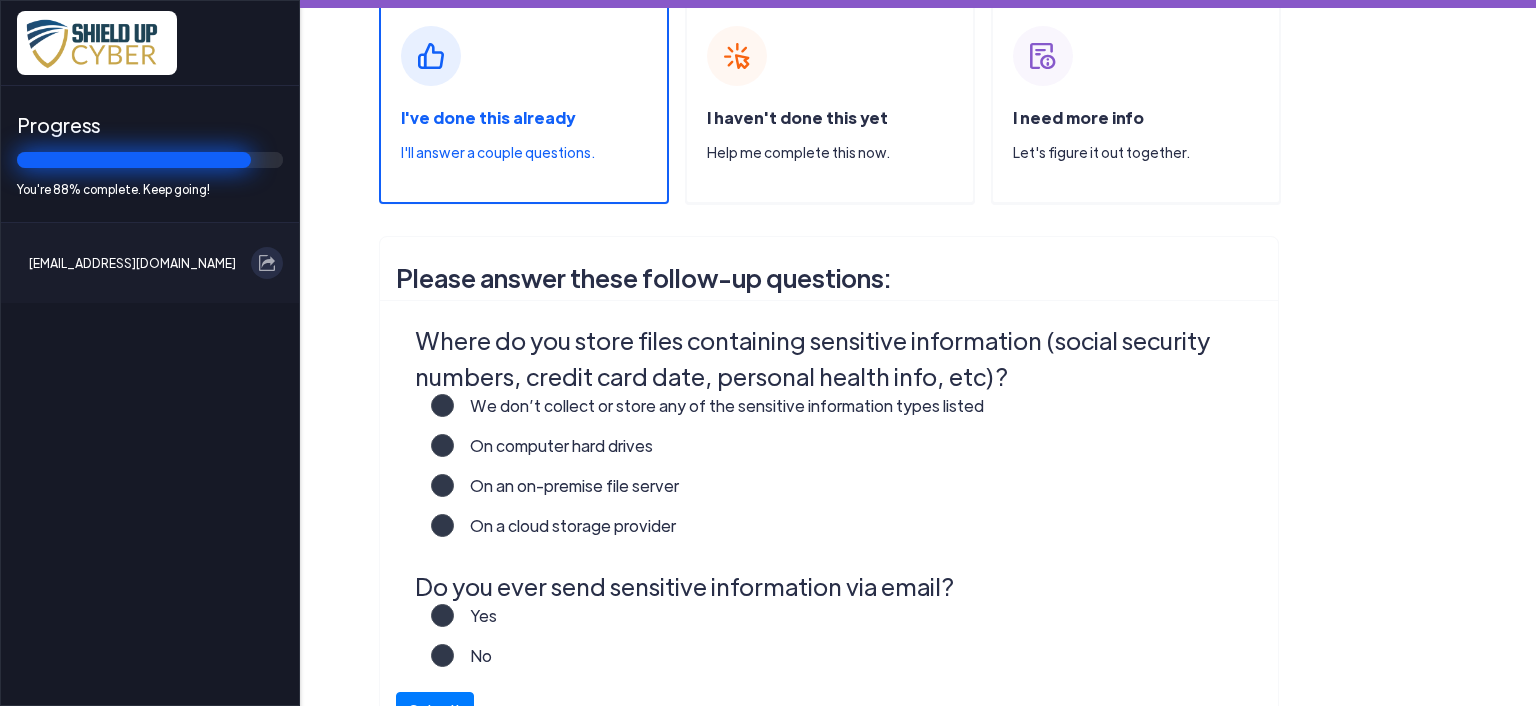 scroll, scrollTop: 357, scrollLeft: 0, axis: vertical 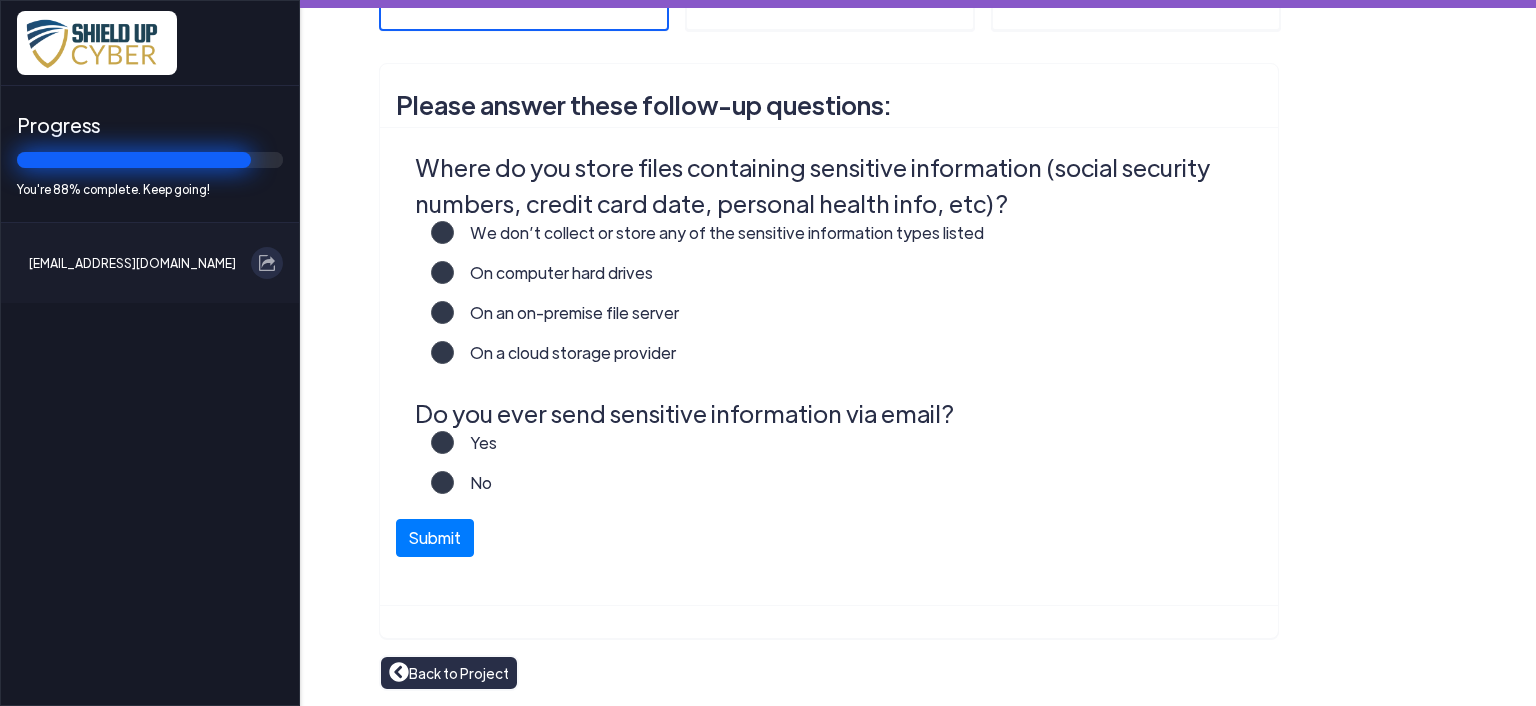 click on "We don’t collect or store any of the sensitive information types listed" 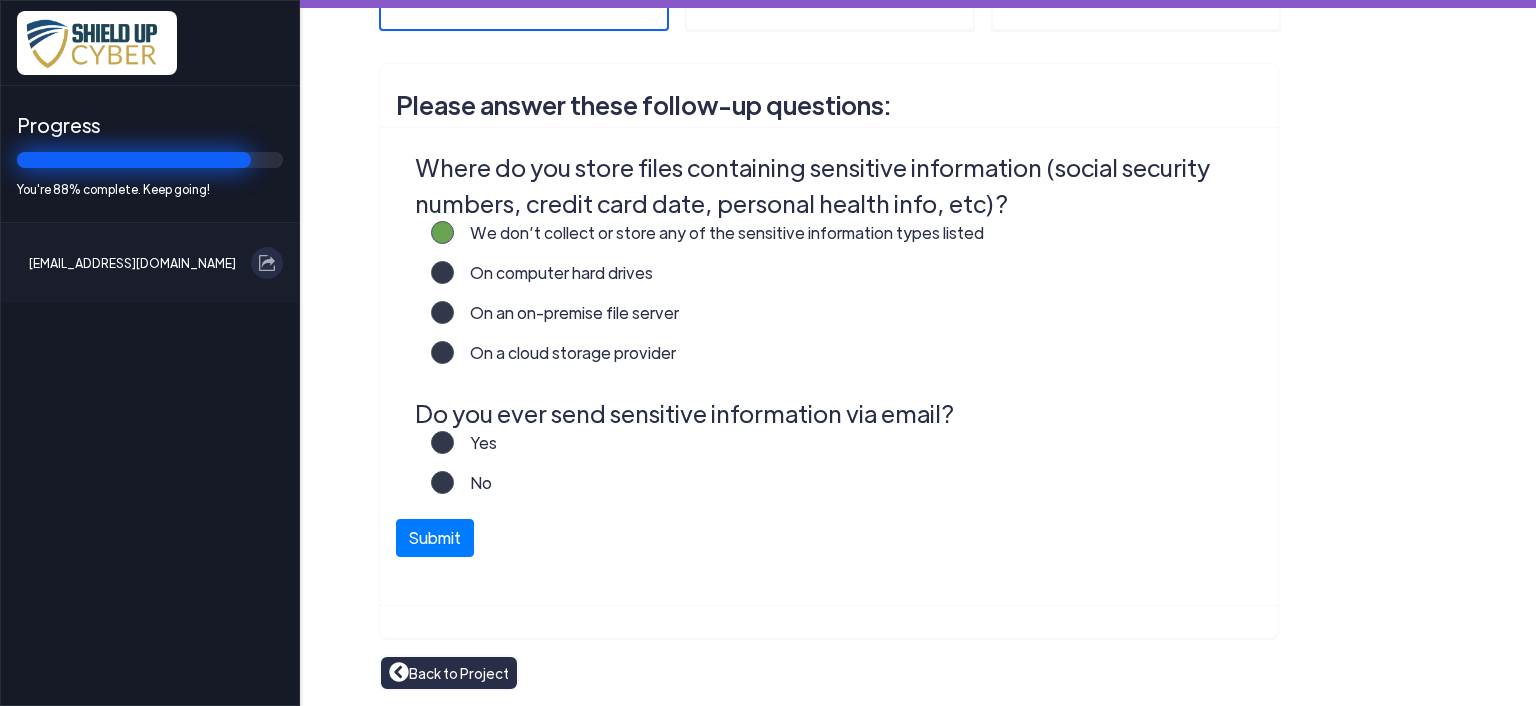 click on "We don’t collect or store any of the sensitive information types listed" 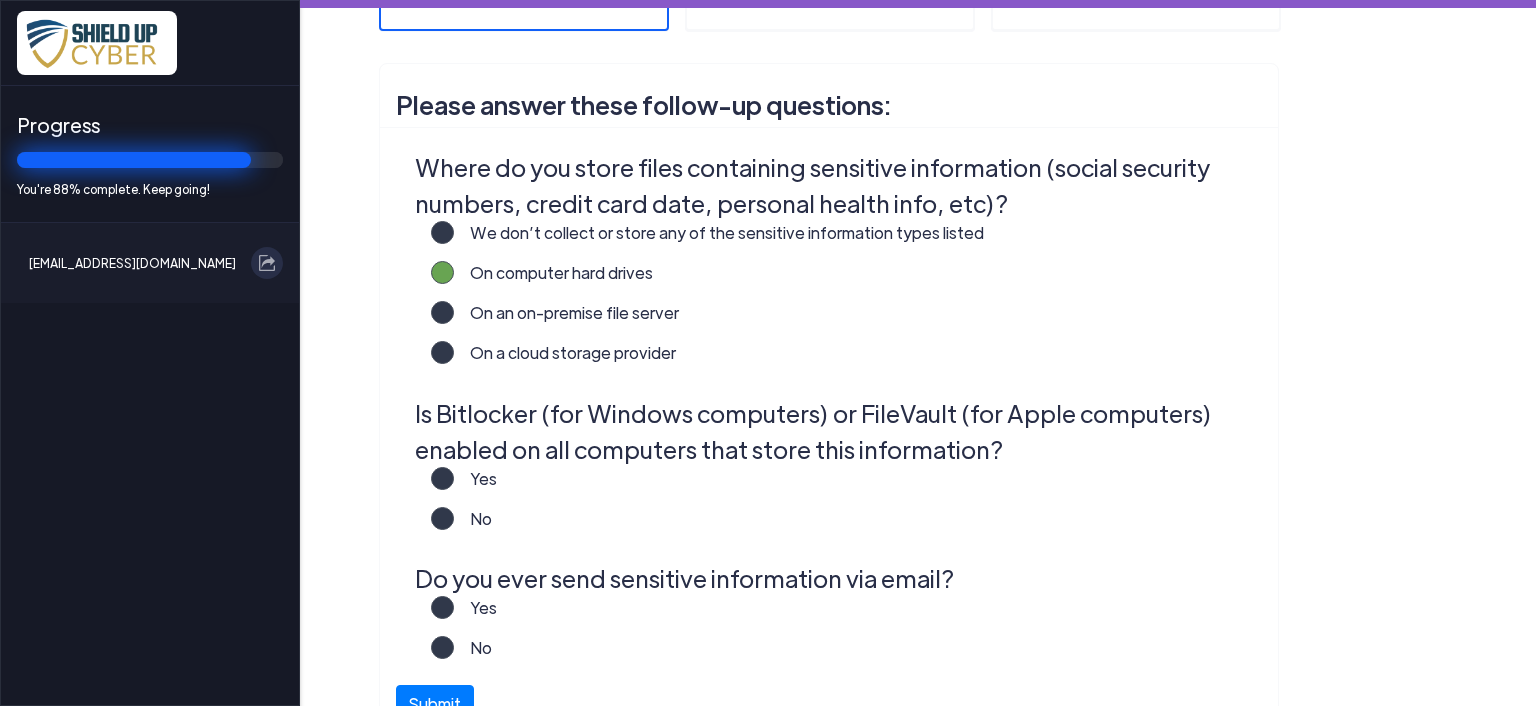 click on "On an on-premise file server" 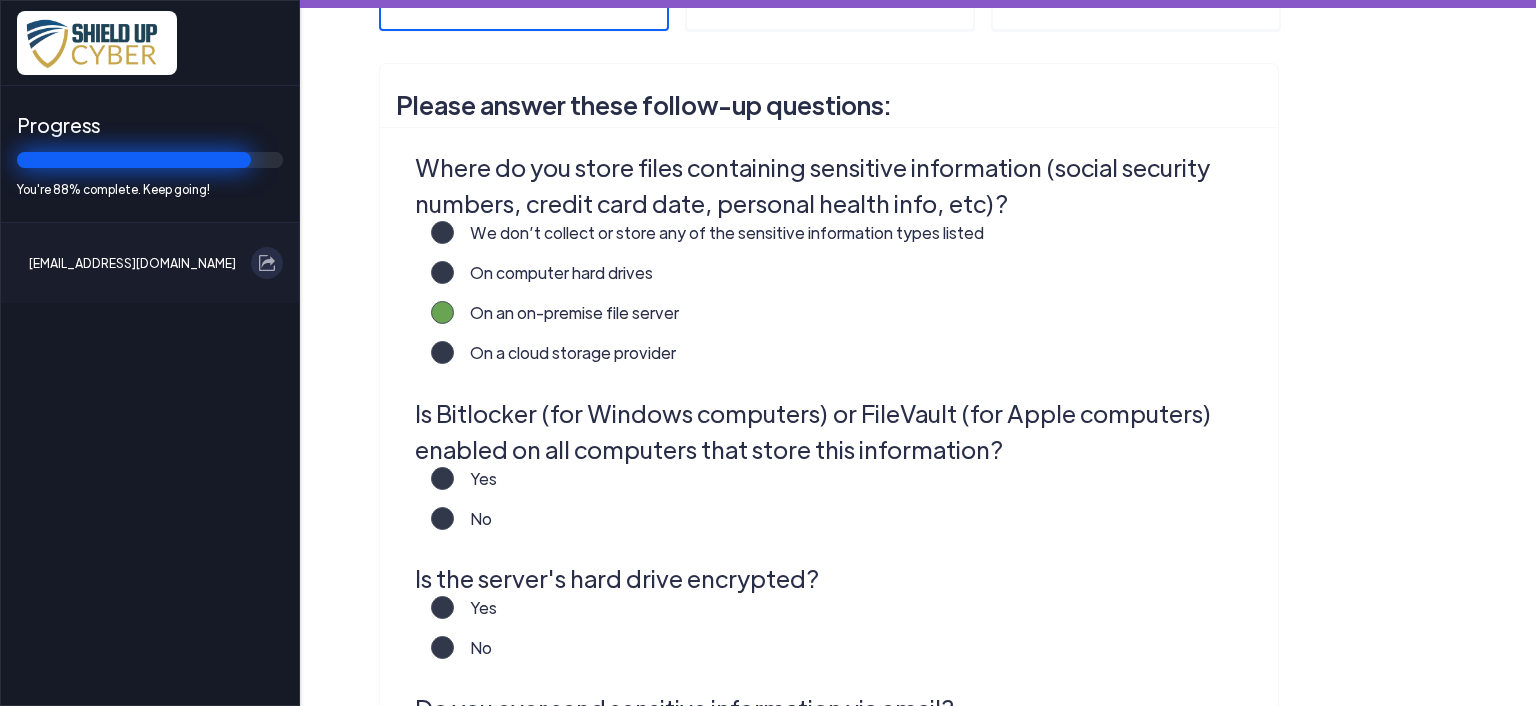 click on "On computer hard drives" 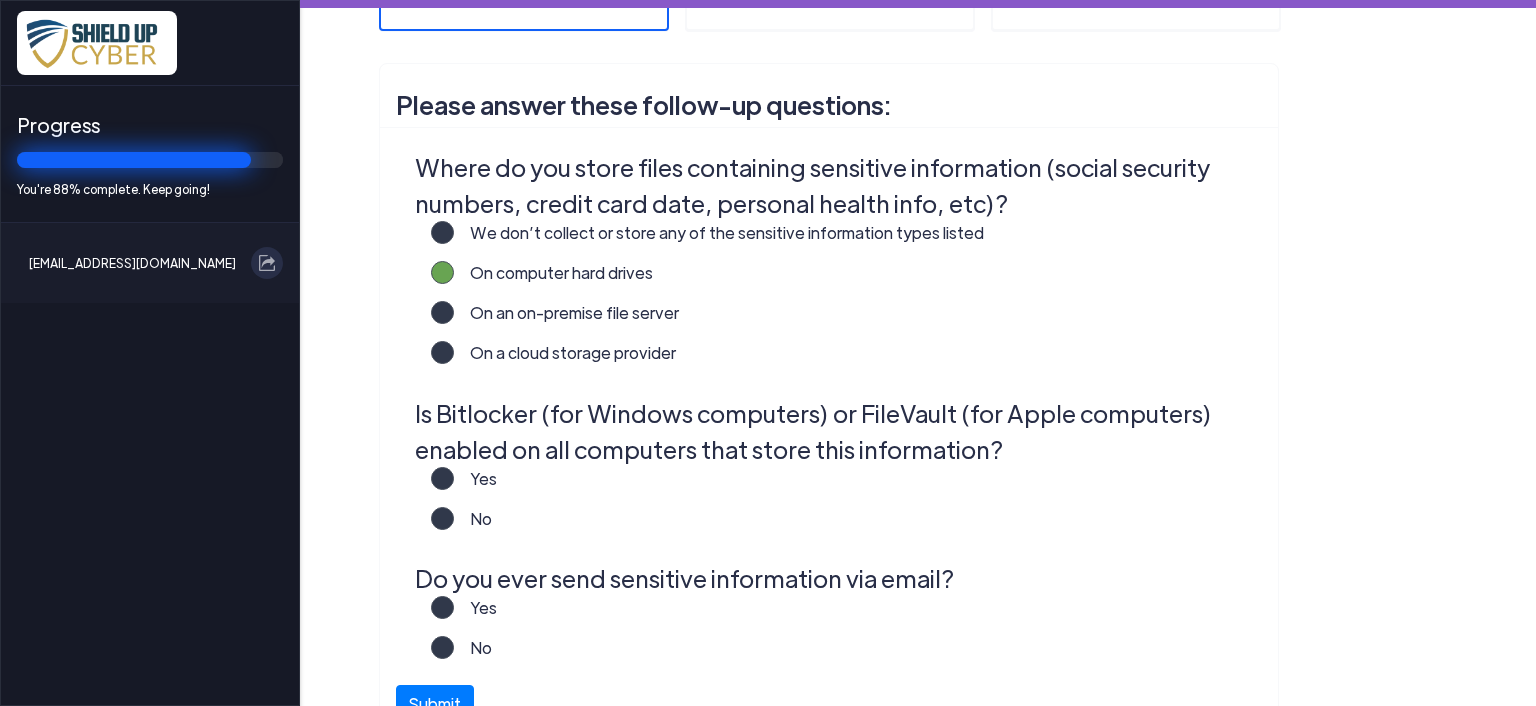 click on "On a cloud storage provider" 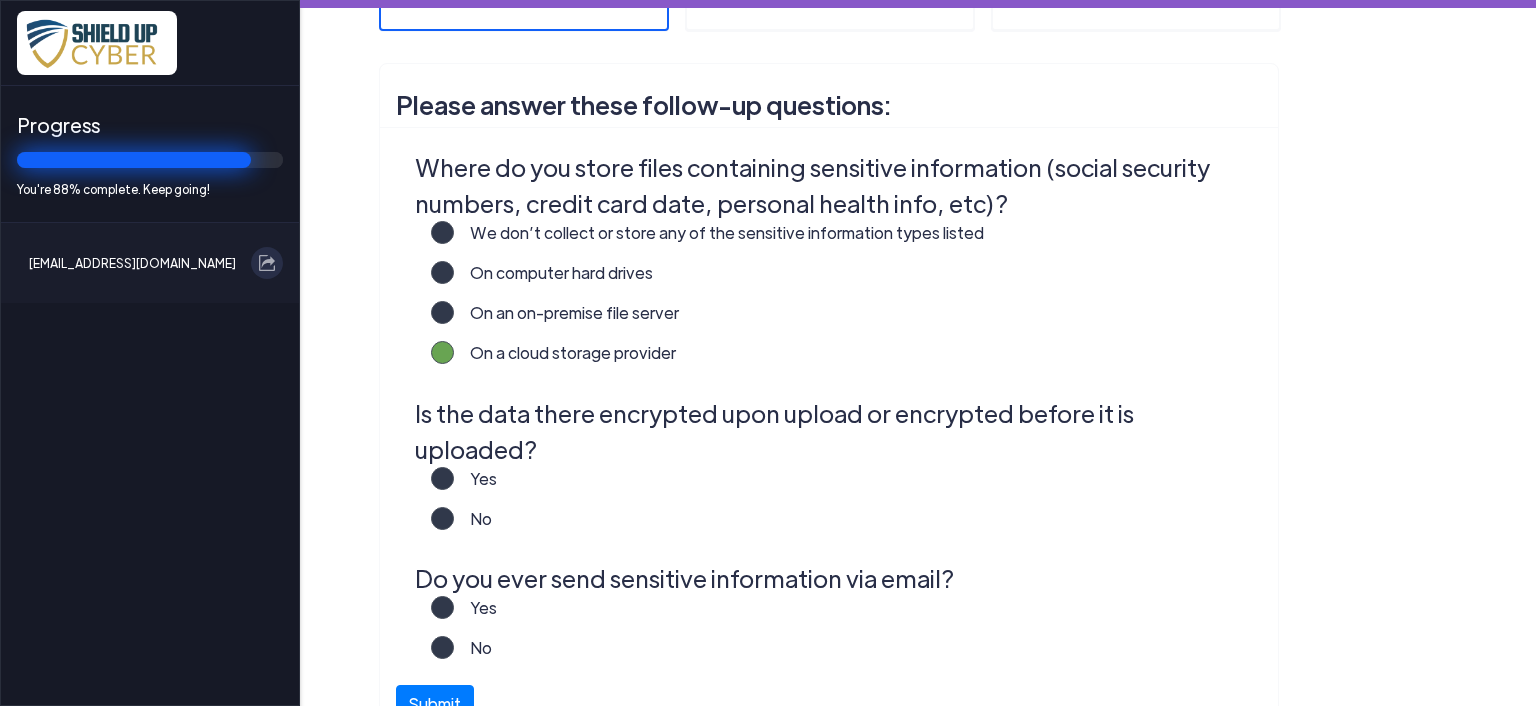 click on "No" 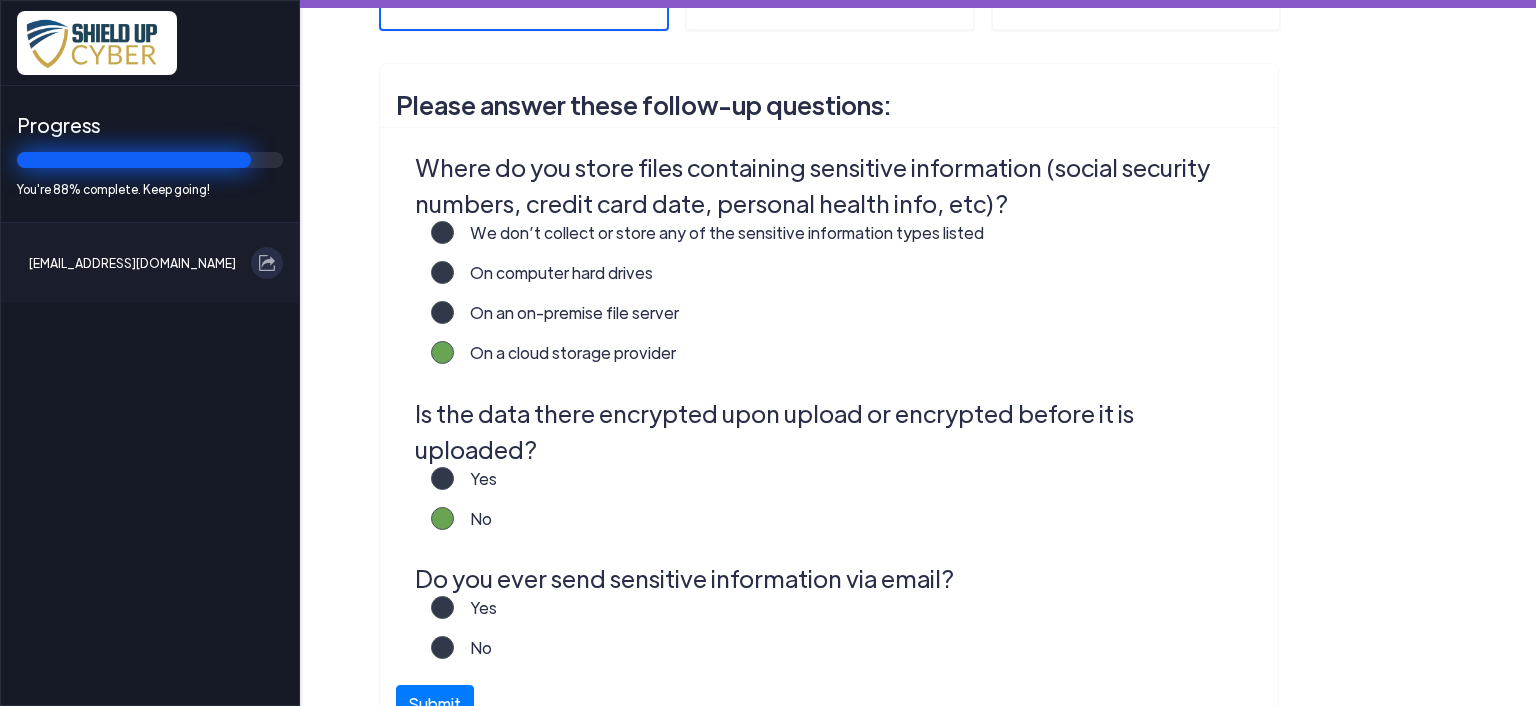 click on "Yes" 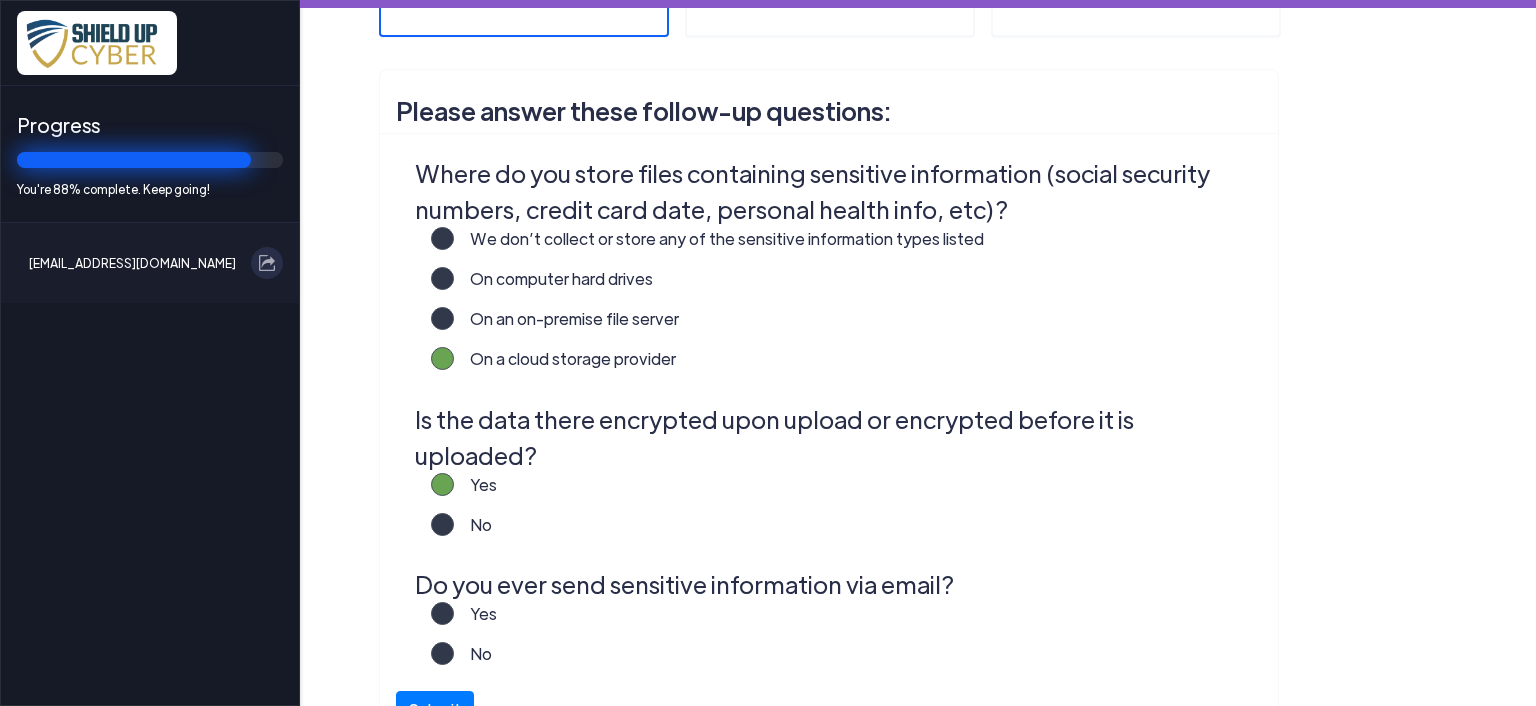 scroll, scrollTop: 400, scrollLeft: 0, axis: vertical 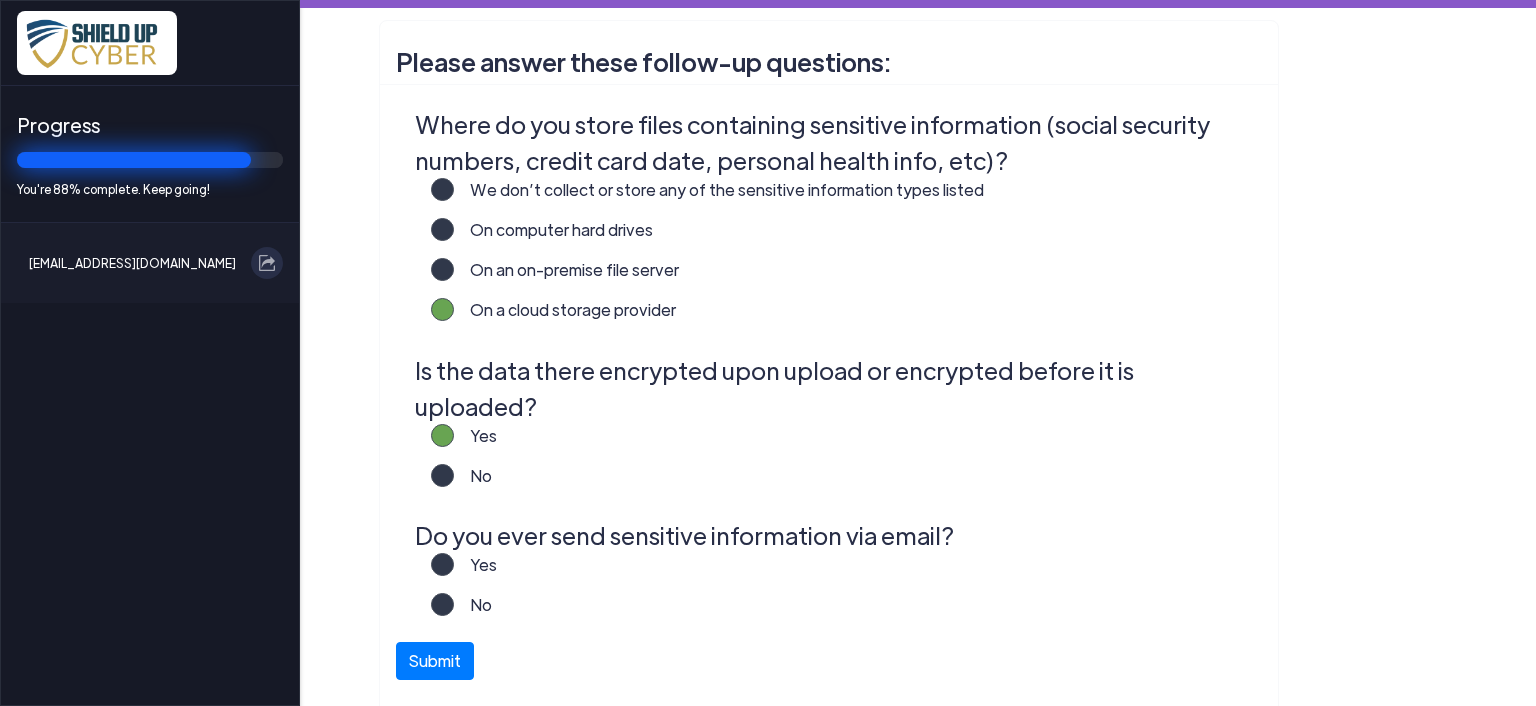 click on "On an on-premise file server" 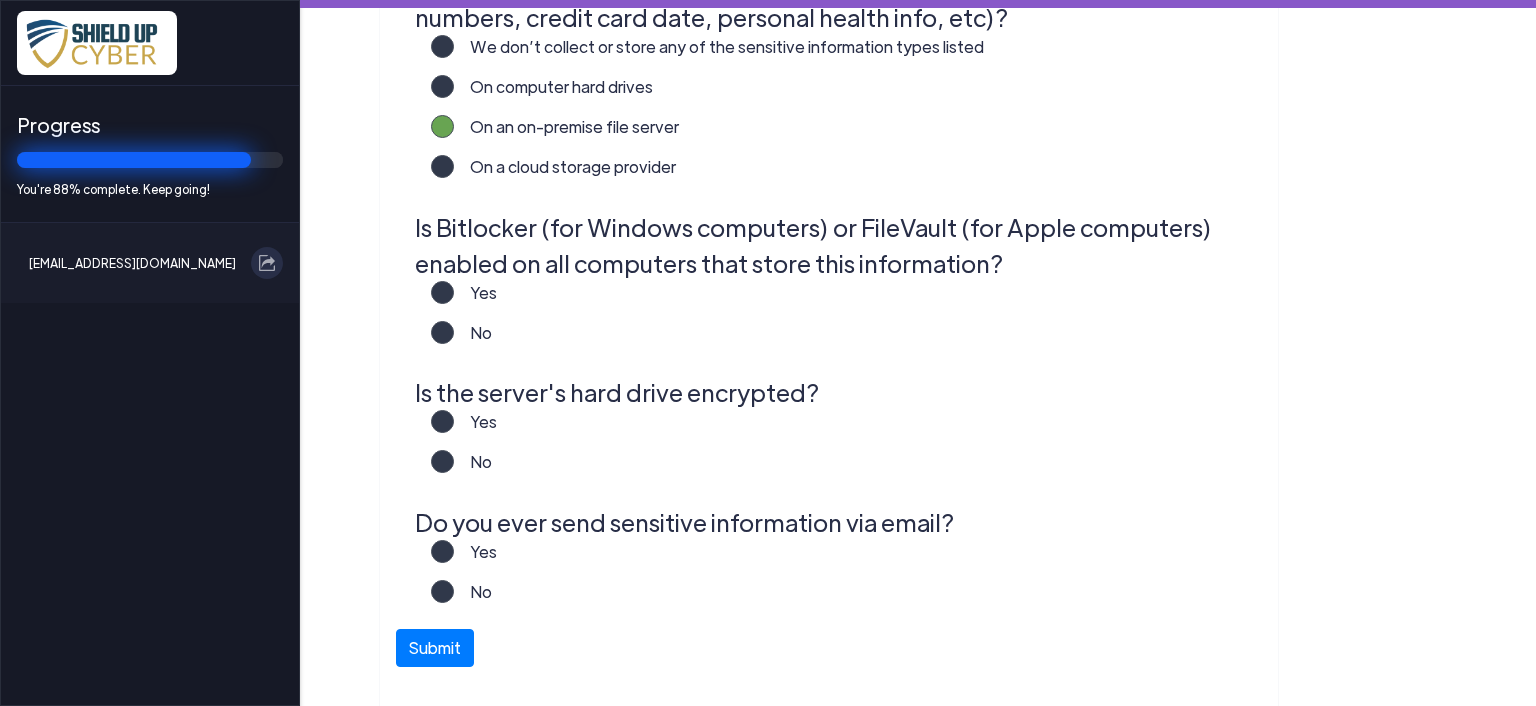 scroll, scrollTop: 652, scrollLeft: 0, axis: vertical 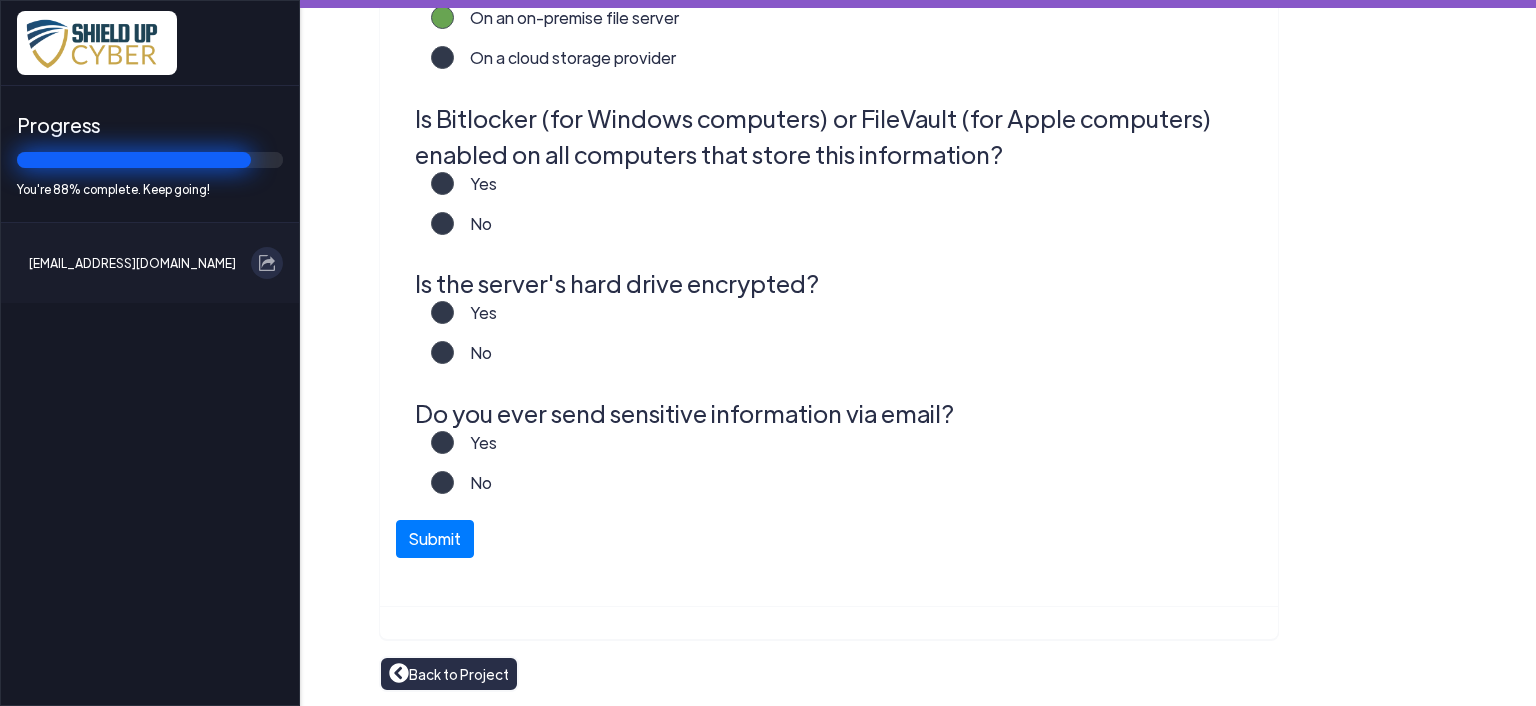 click on "Yes" 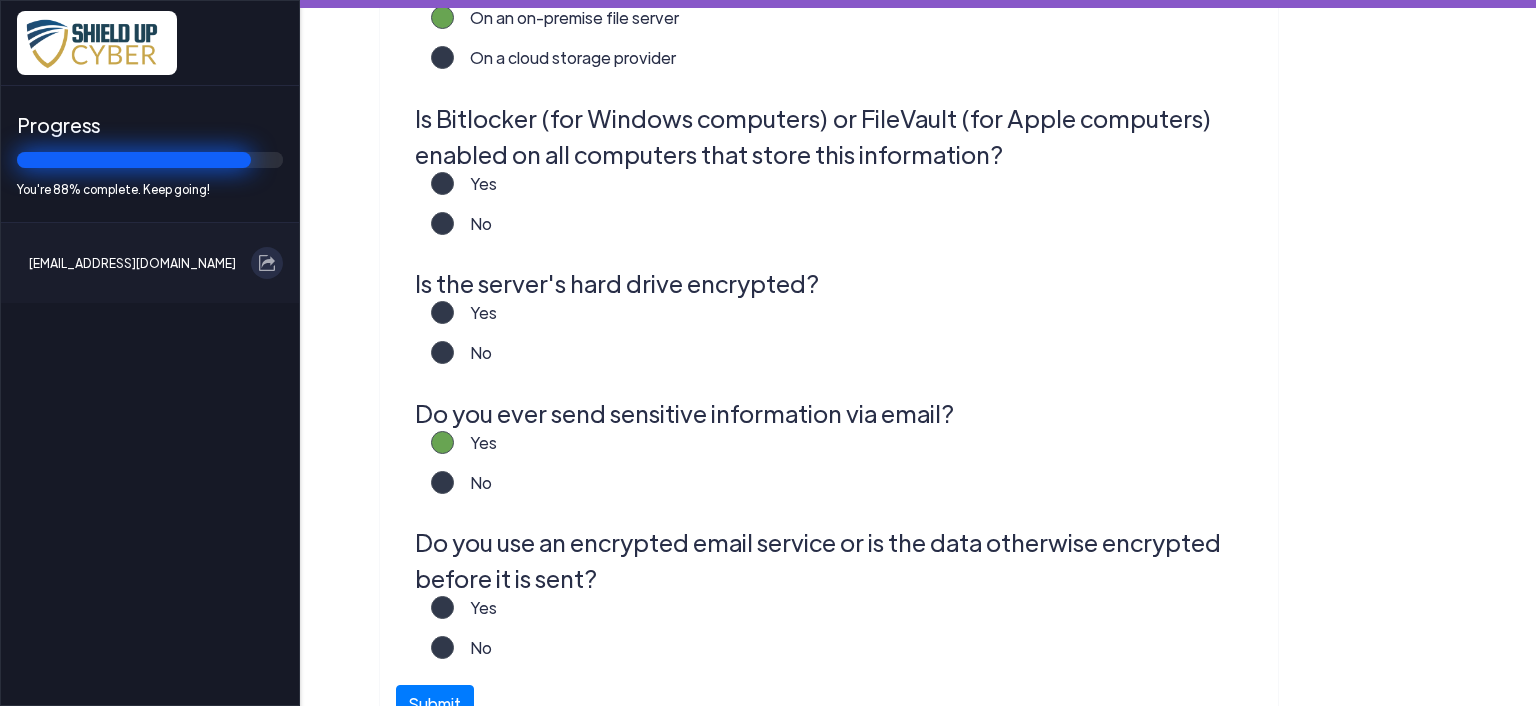 scroll, scrollTop: 818, scrollLeft: 0, axis: vertical 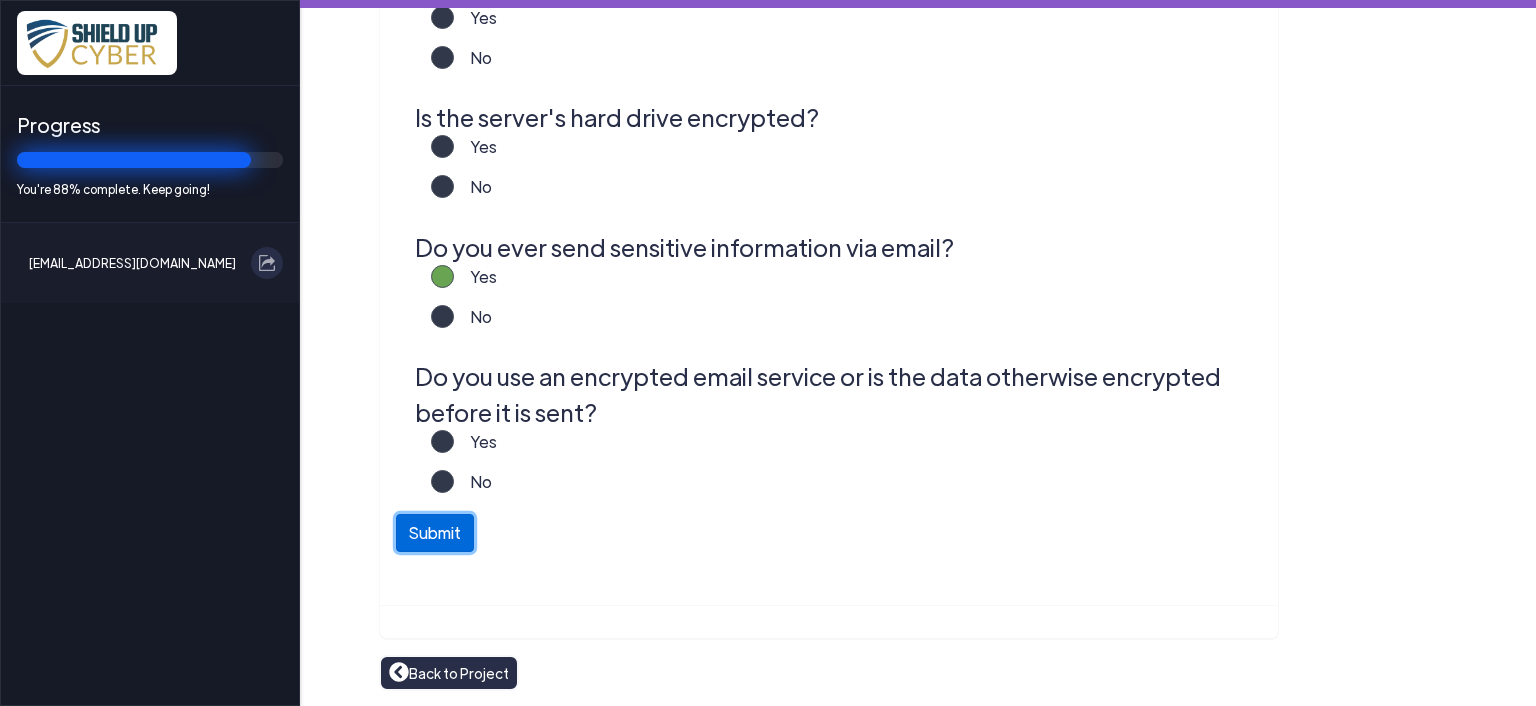 click on "Submit" 